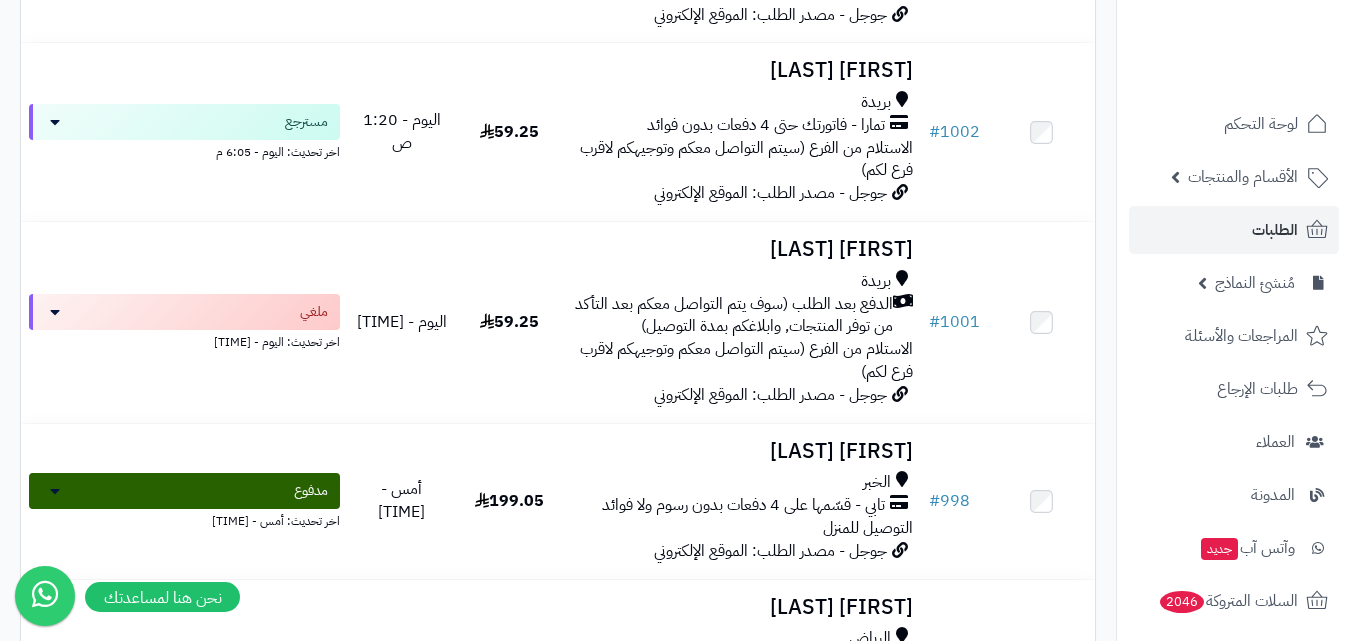 scroll, scrollTop: 800, scrollLeft: 0, axis: vertical 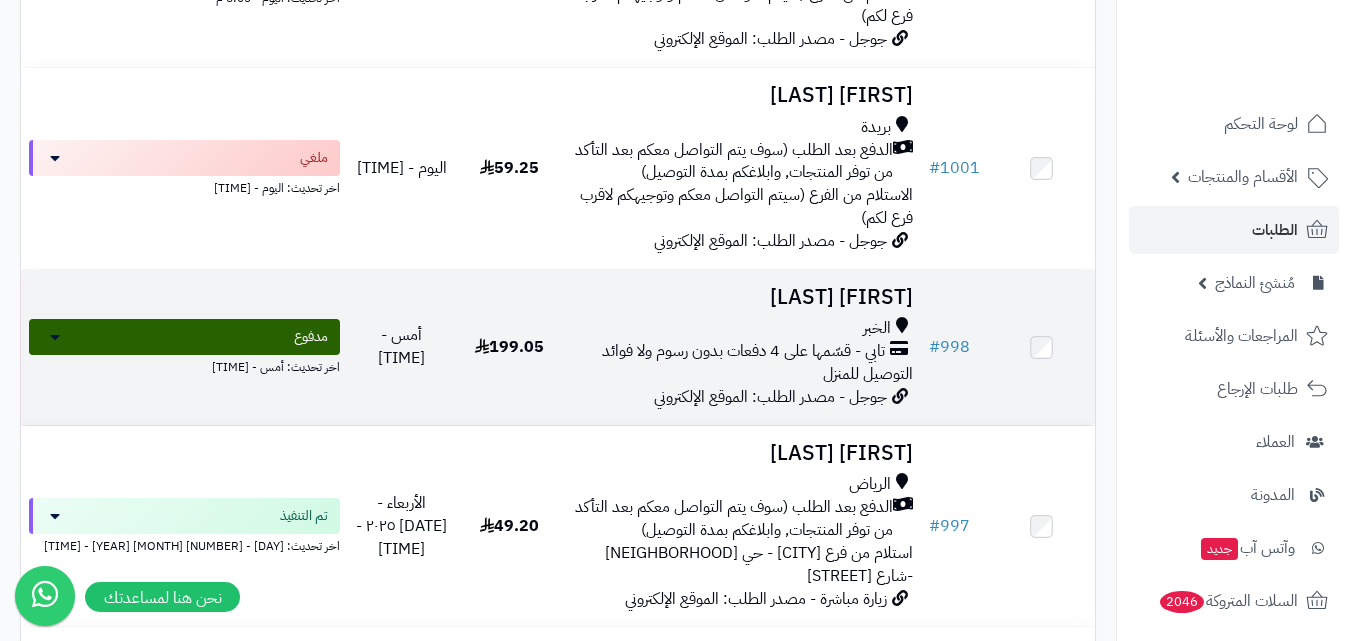 click on "[FIRST] [LAST]
[CITY]
تابي - قسّمها على 4 دفعات بدون رسوم ولا فوائد
التوصيل للمنزل
جوجل       -
مصدر الطلب:
الموقع الإلكتروني" at bounding box center [742, 347] 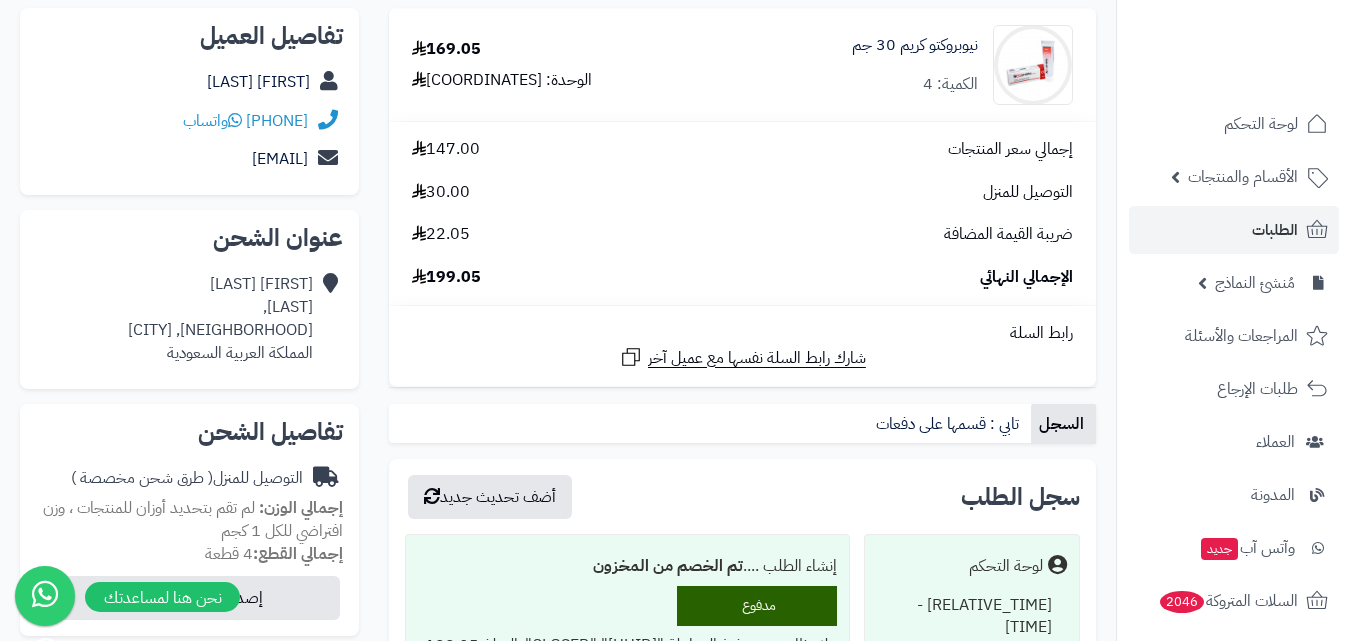 scroll, scrollTop: 0, scrollLeft: 0, axis: both 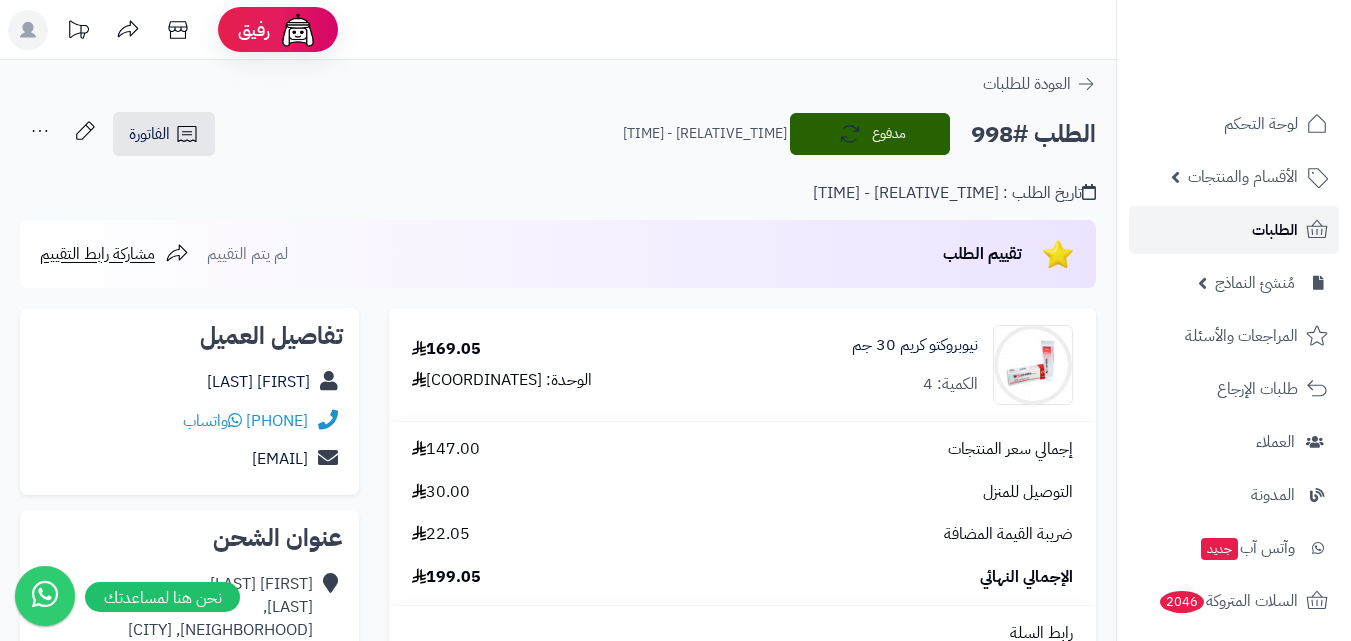 click on "الطلبات" at bounding box center [1275, 230] 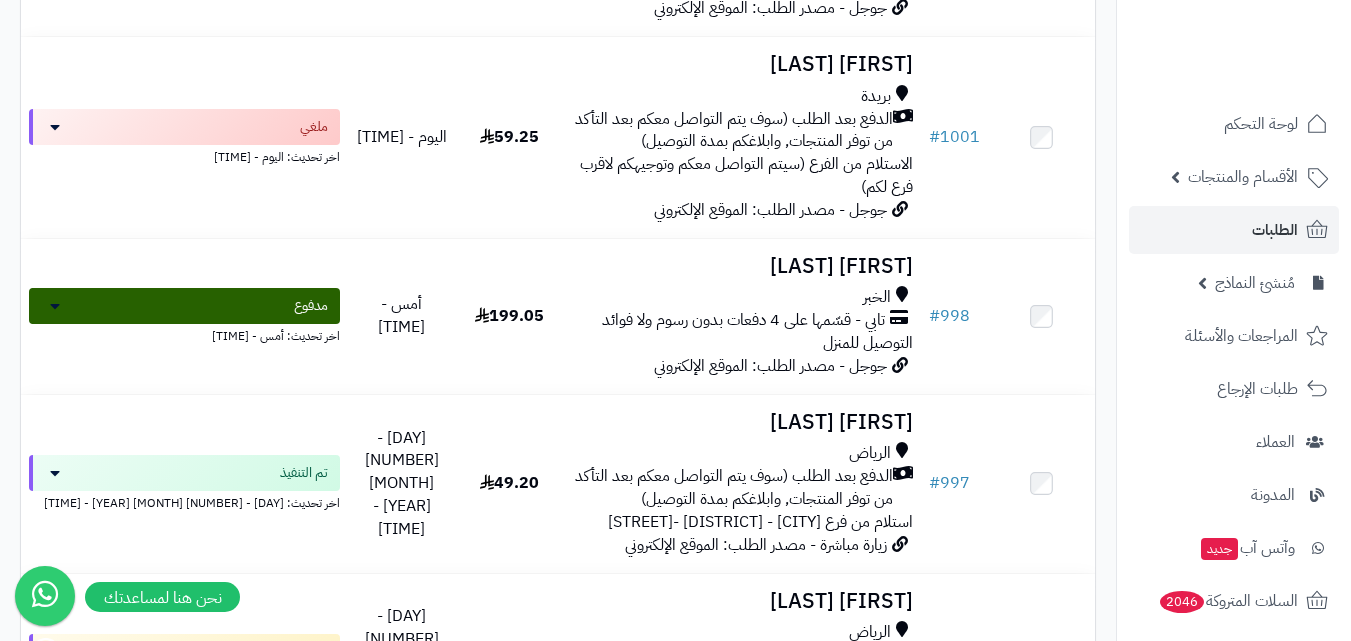 scroll, scrollTop: 900, scrollLeft: 0, axis: vertical 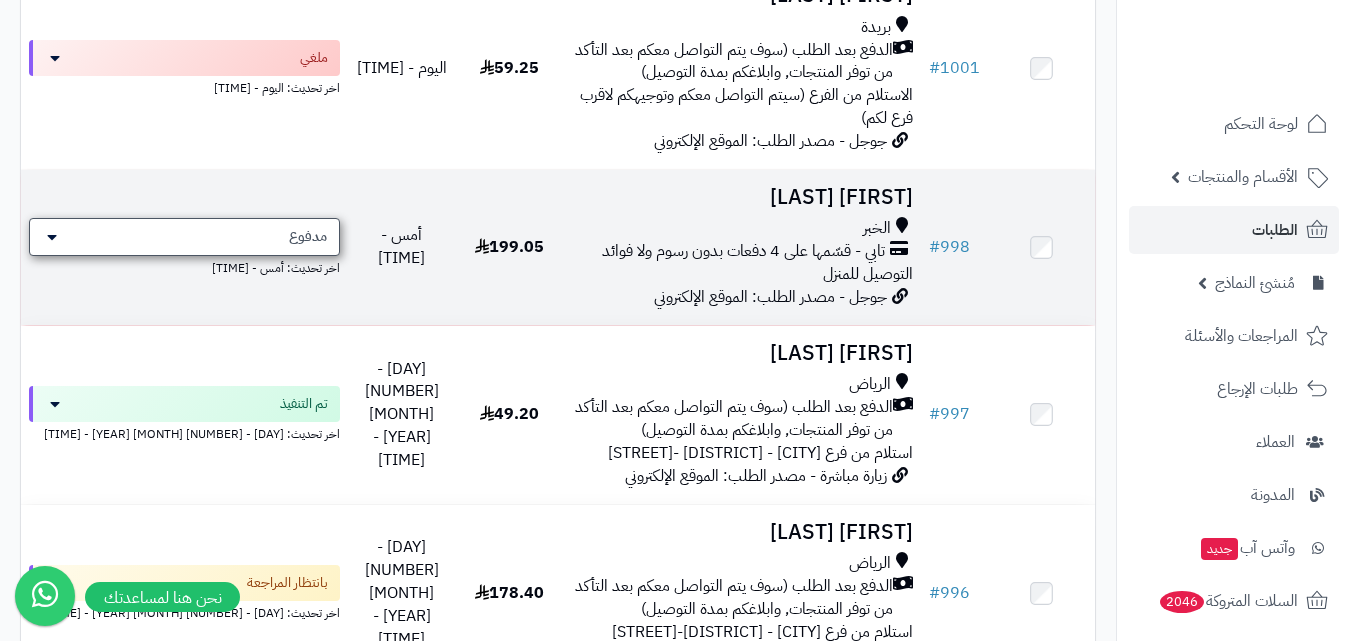 click on "مدفوع" at bounding box center [184, 237] 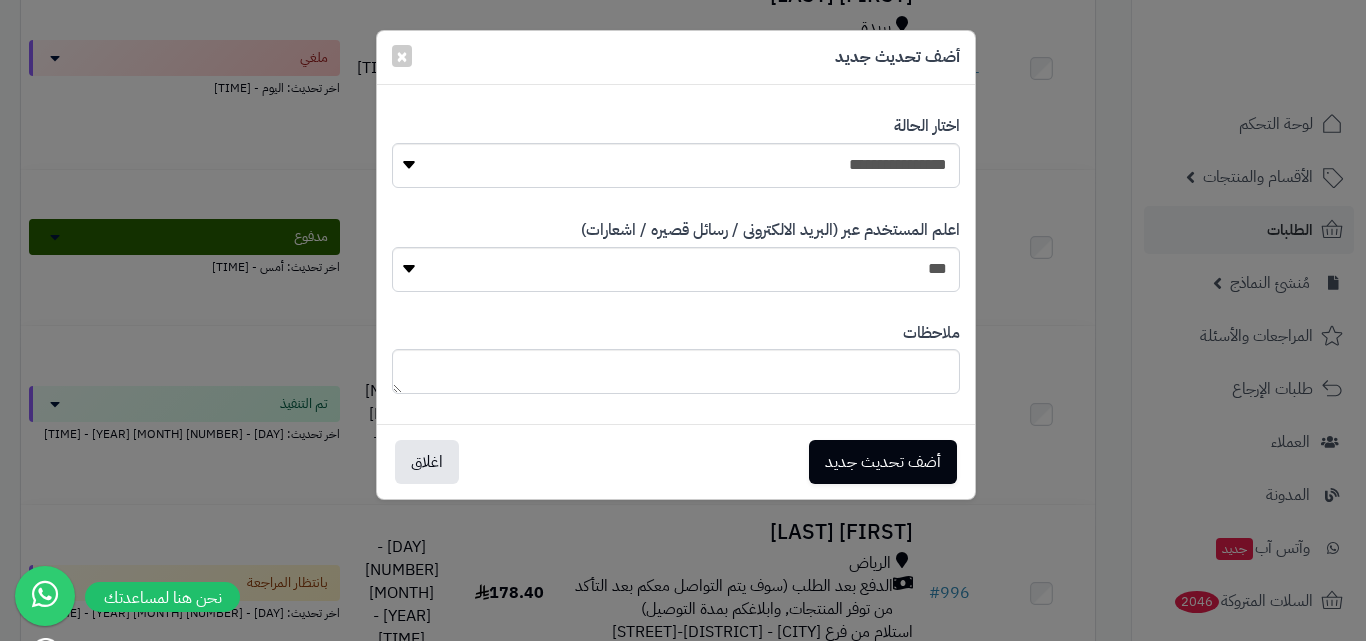 click on "**********" at bounding box center [683, 320] 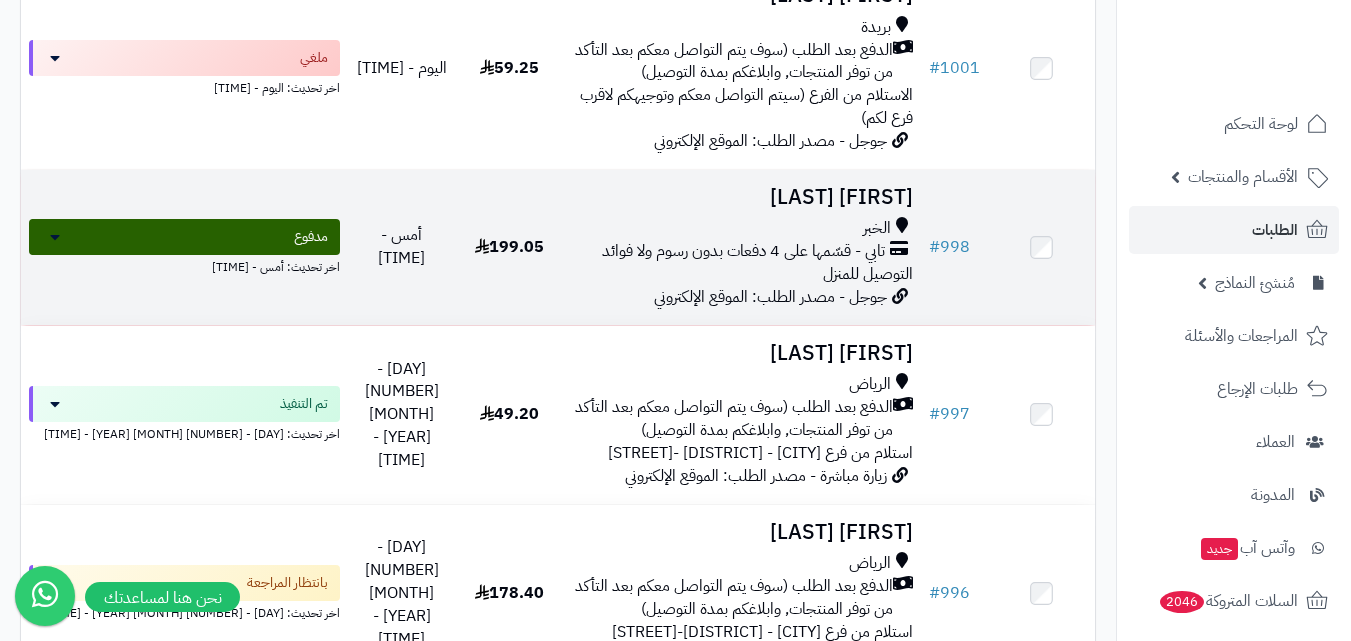 click on "تابي - قسّمها على 4 دفعات بدون رسوم ولا فوائد" at bounding box center (743, 251) 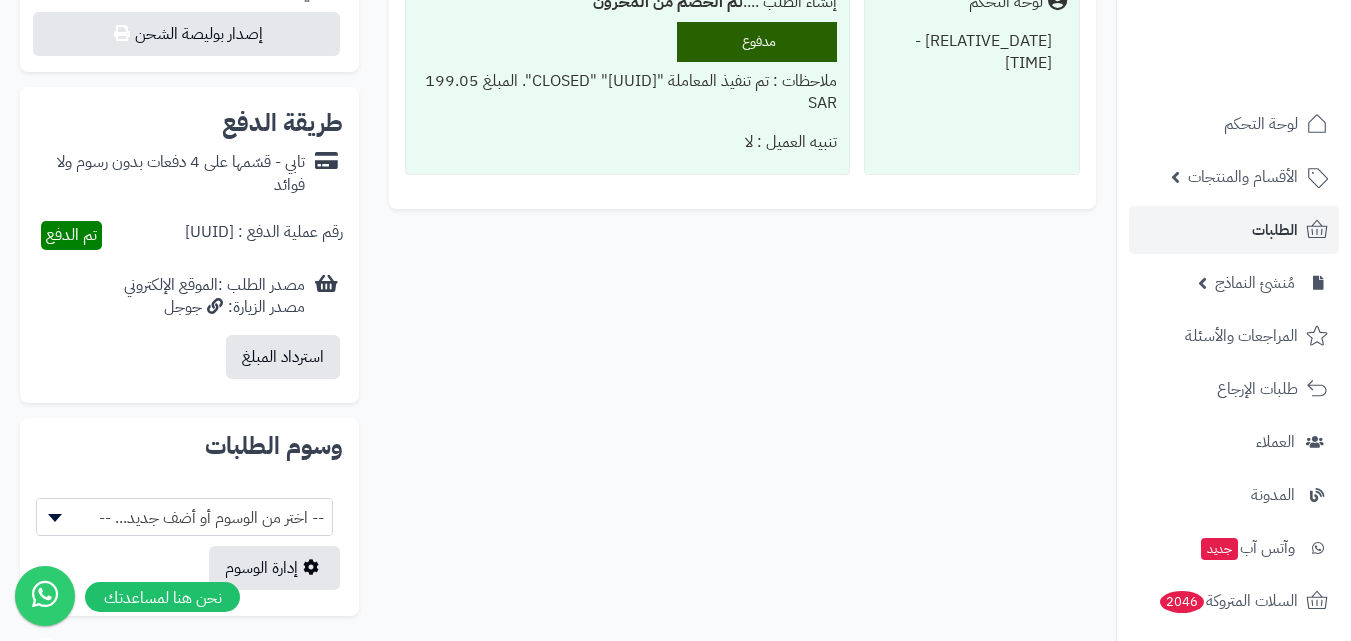 scroll, scrollTop: 900, scrollLeft: 0, axis: vertical 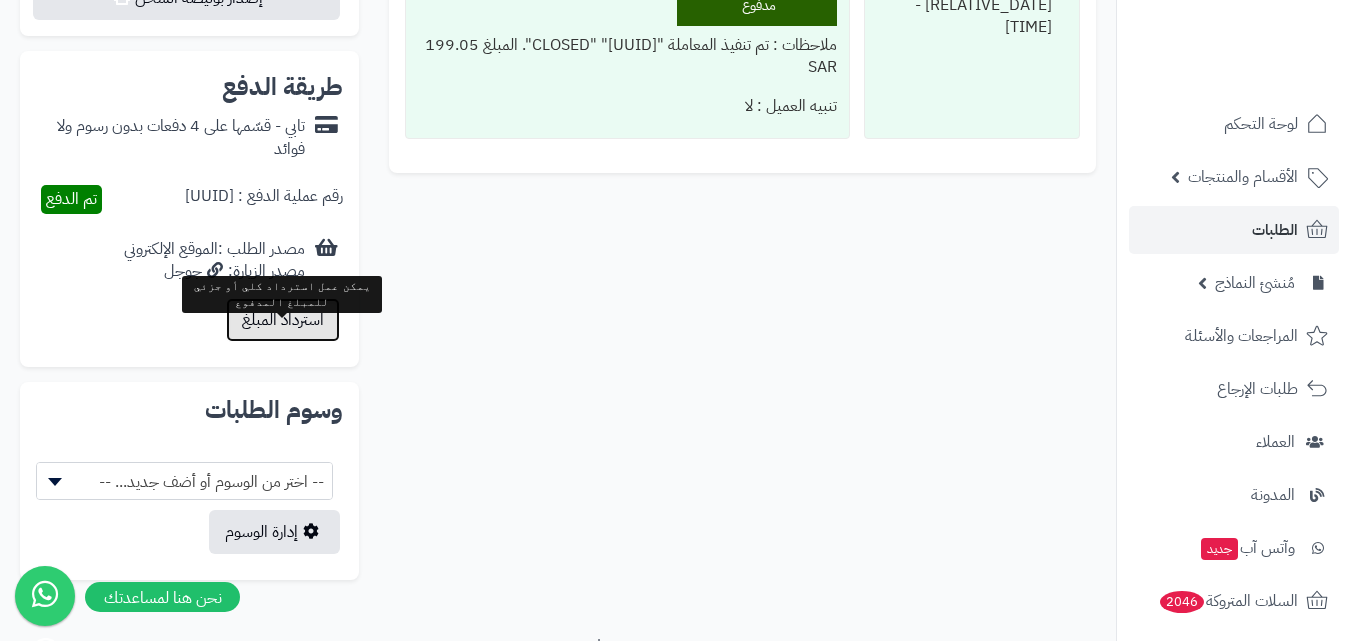 click on "استرداد  المبلغ" at bounding box center [283, 320] 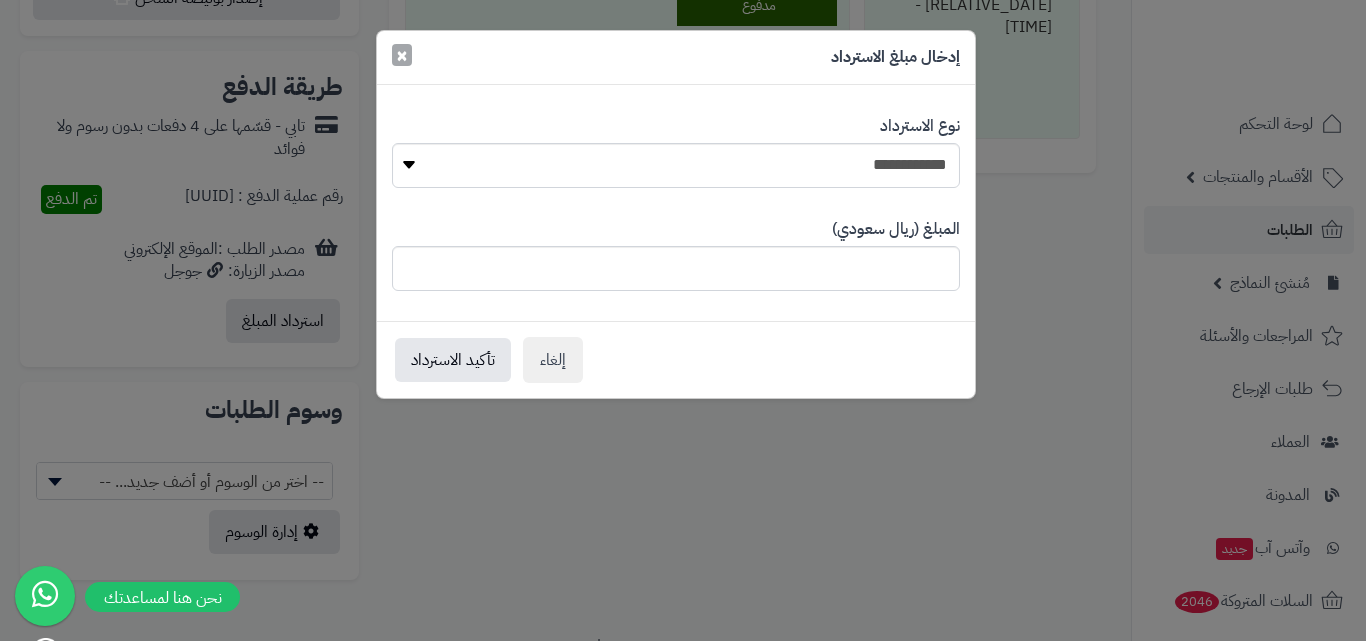 click on "×" at bounding box center [402, 55] 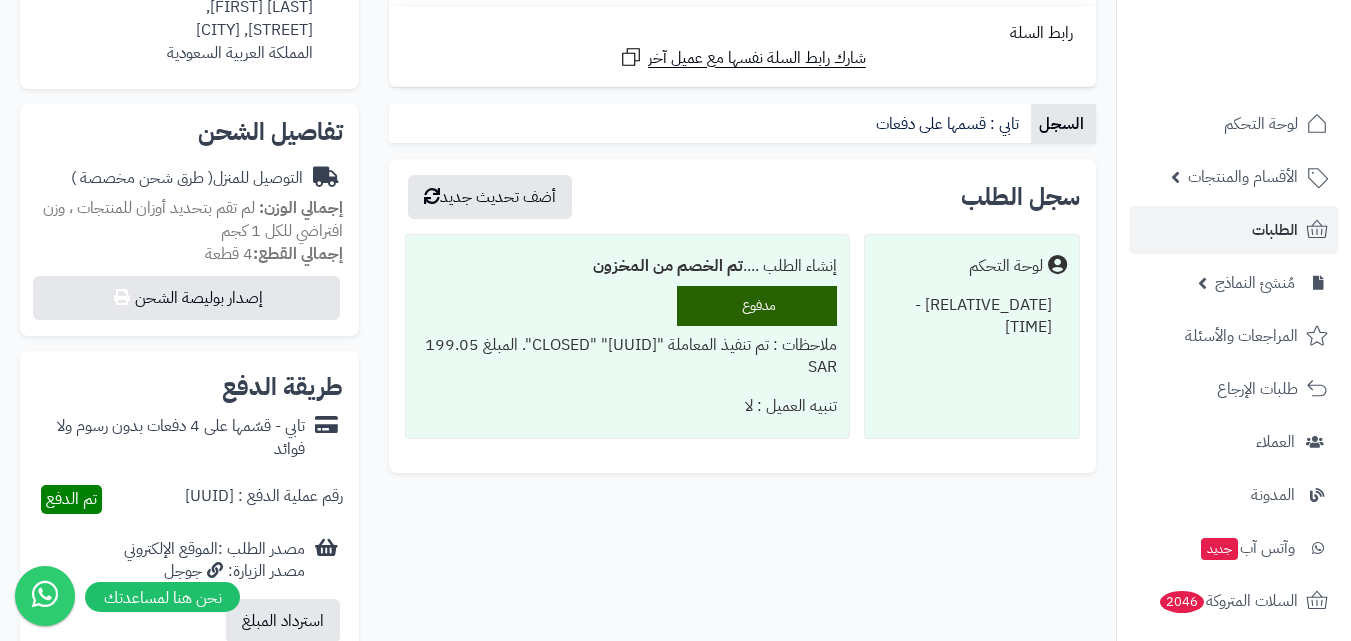 scroll, scrollTop: 200, scrollLeft: 0, axis: vertical 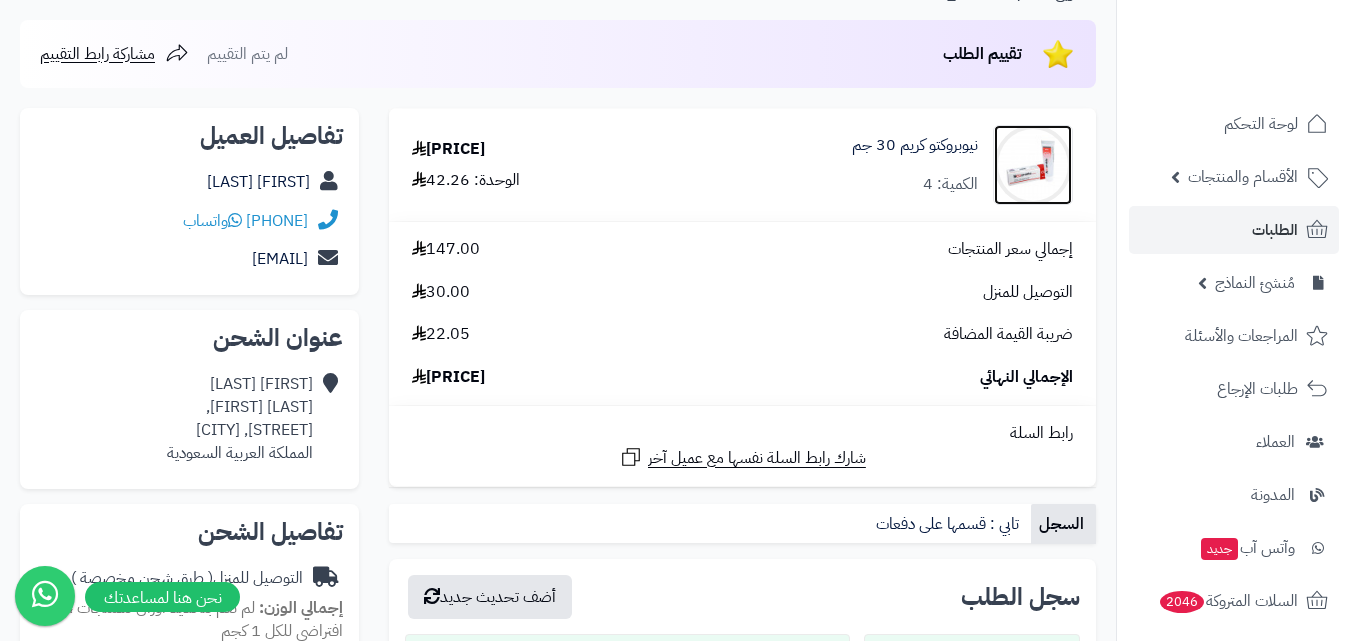 click at bounding box center (1033, 165) 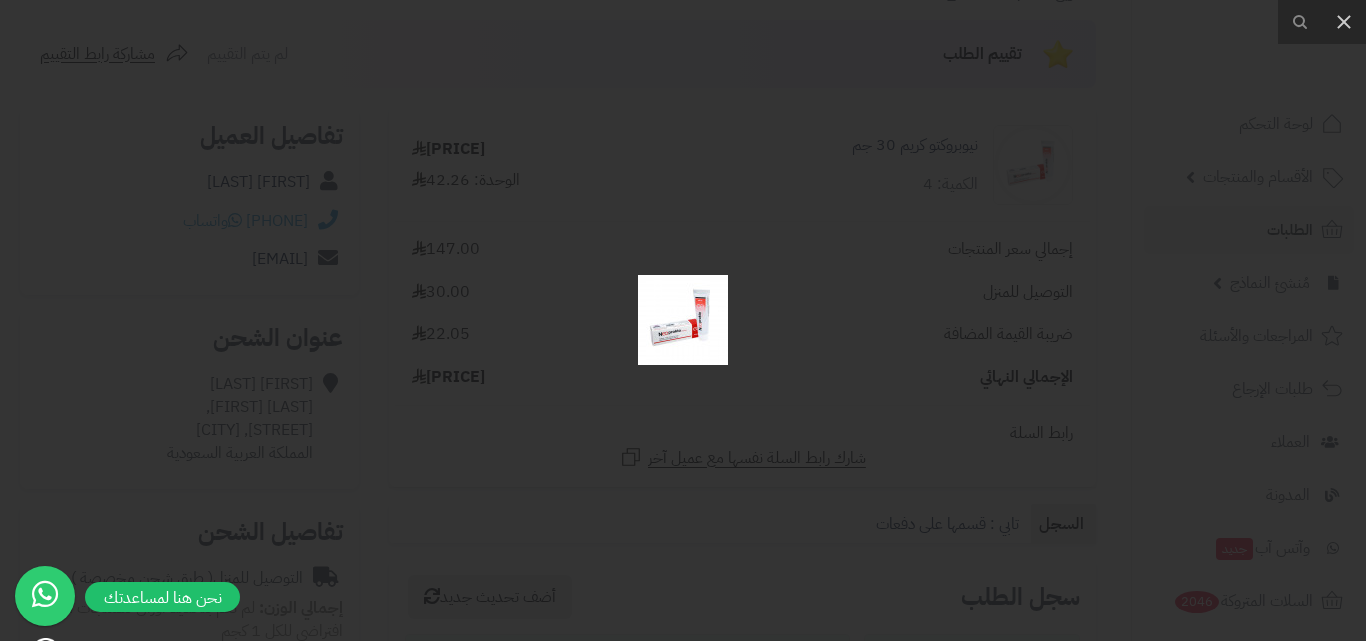 click at bounding box center (683, 320) 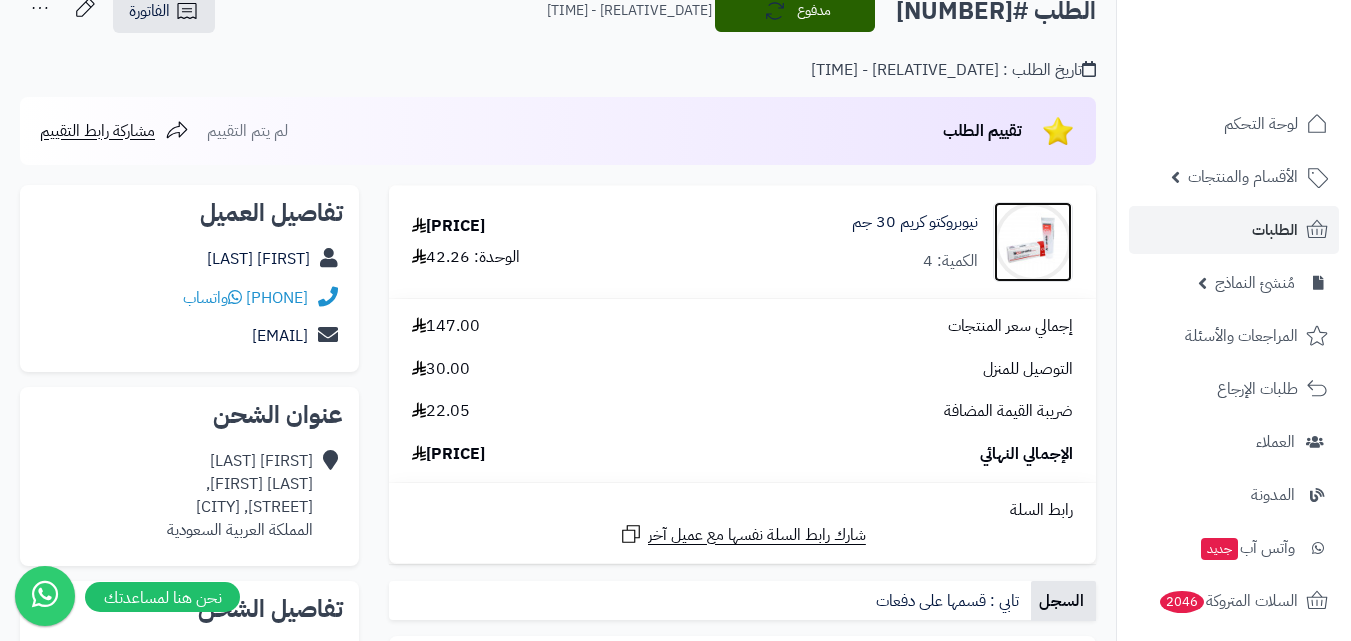 scroll, scrollTop: 100, scrollLeft: 0, axis: vertical 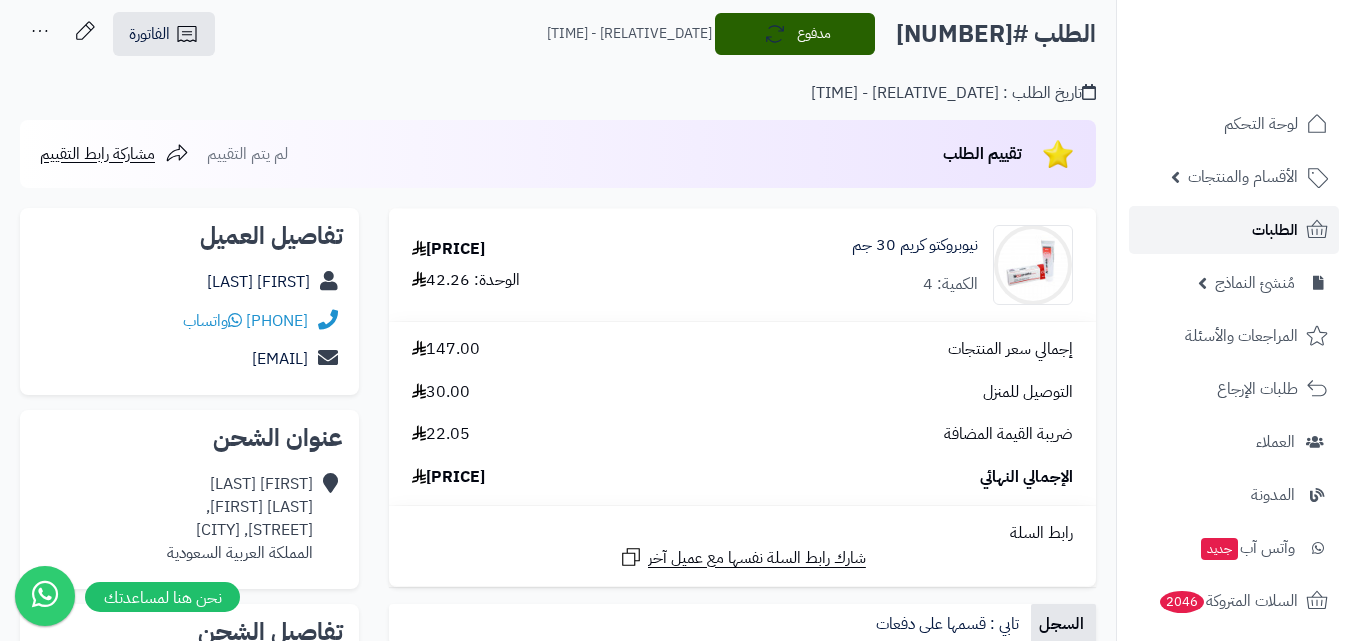 click on "الطلبات" at bounding box center [1275, 230] 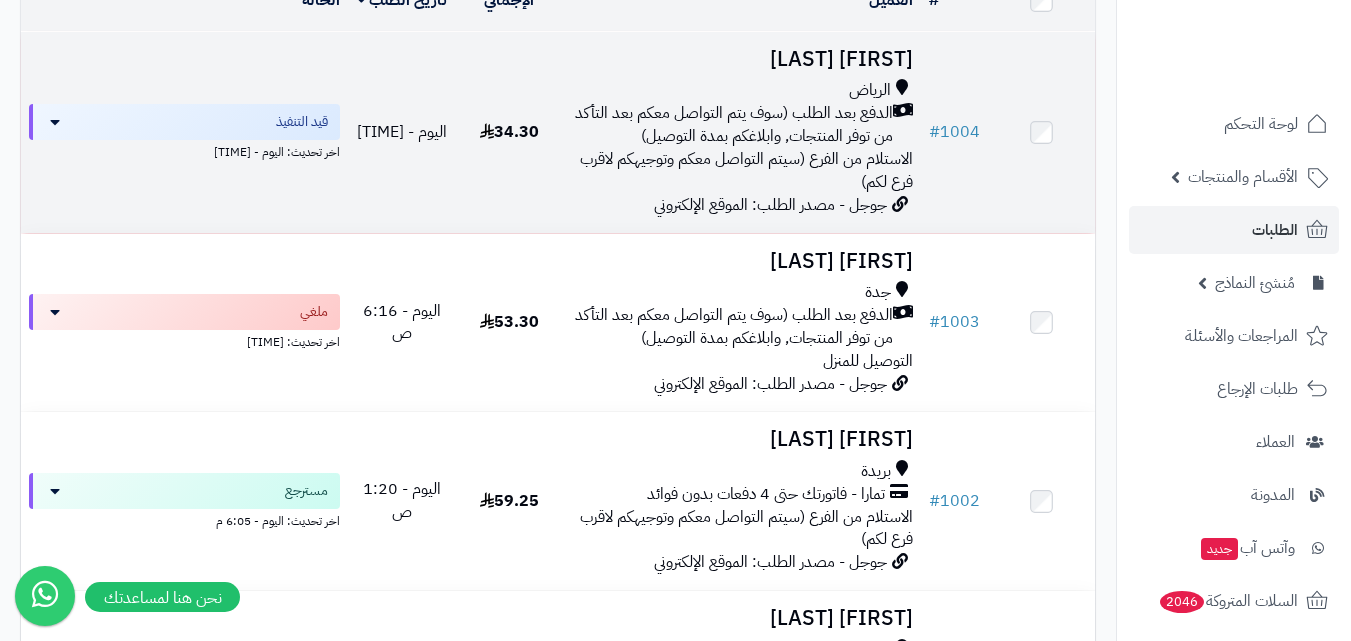 scroll, scrollTop: 400, scrollLeft: 0, axis: vertical 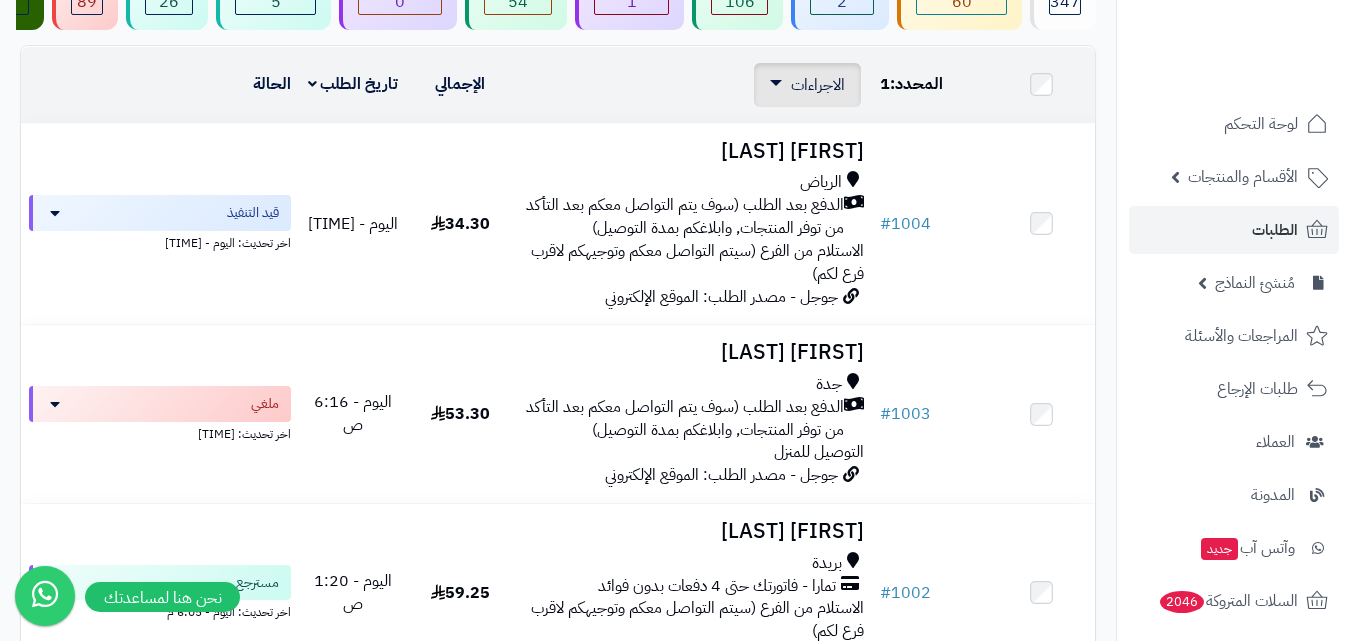 click on "الاجراءات" at bounding box center [807, 85] 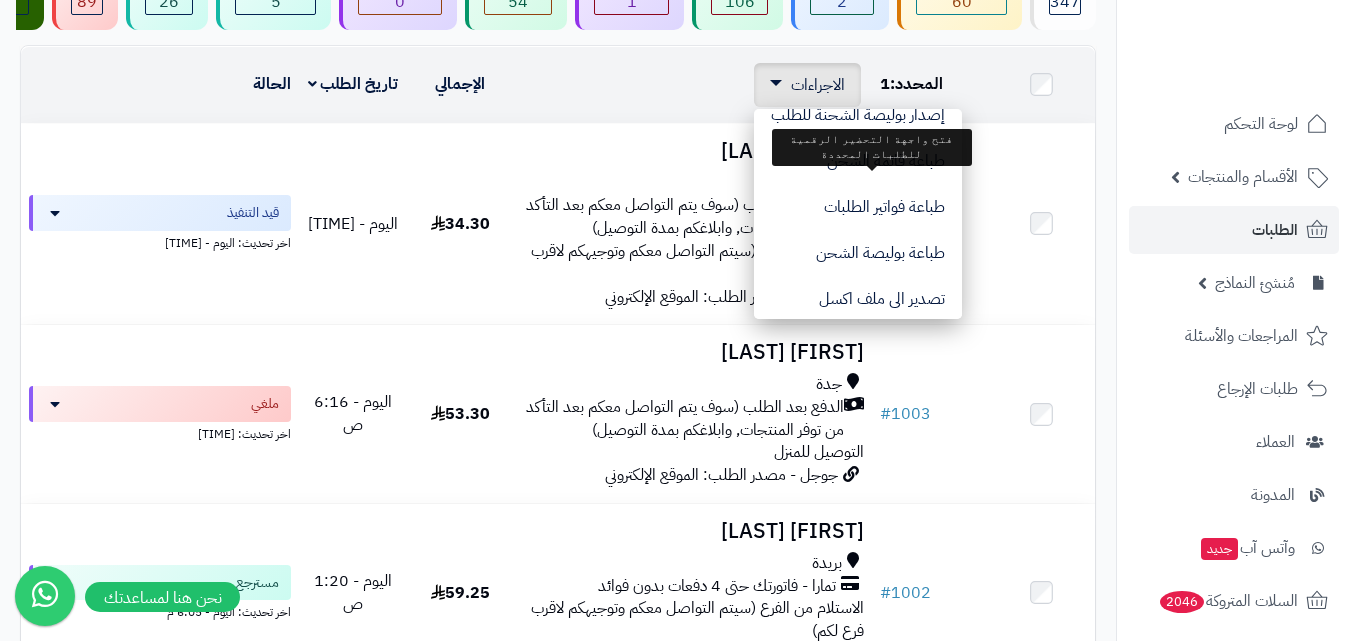 scroll, scrollTop: 168, scrollLeft: 0, axis: vertical 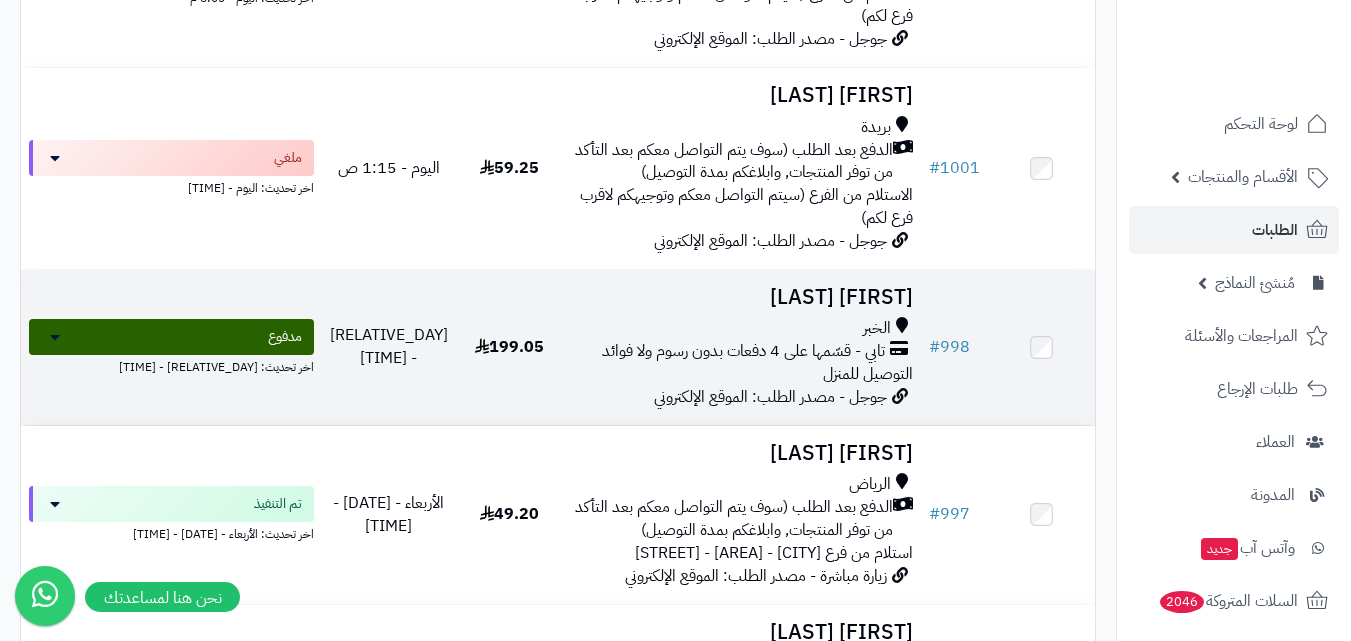 click on "الخبر" at bounding box center [742, 328] 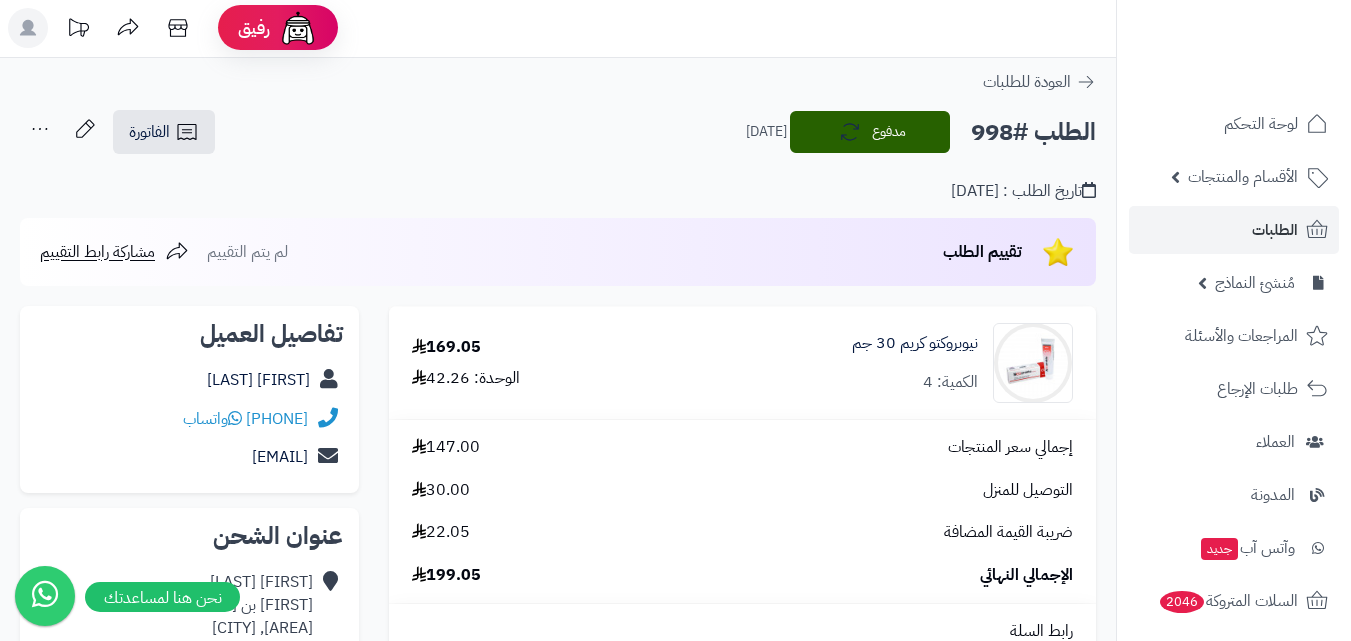 scroll, scrollTop: 0, scrollLeft: 0, axis: both 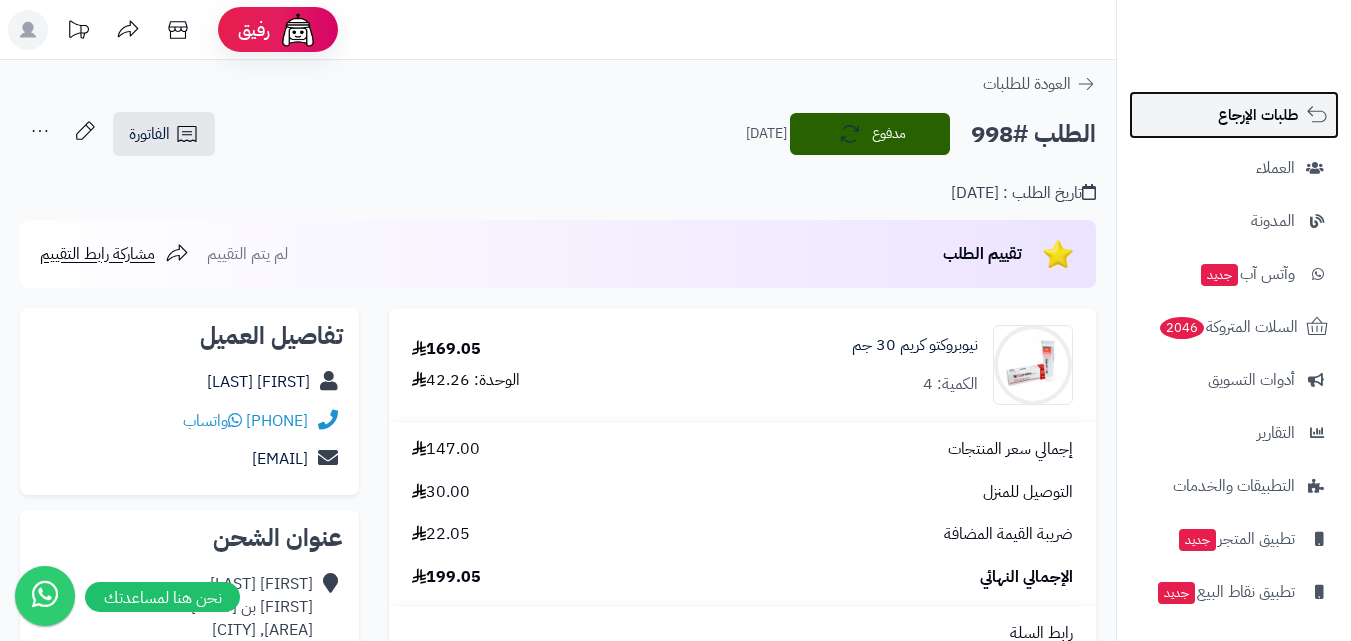 click on "طلبات الإرجاع" at bounding box center [1258, 115] 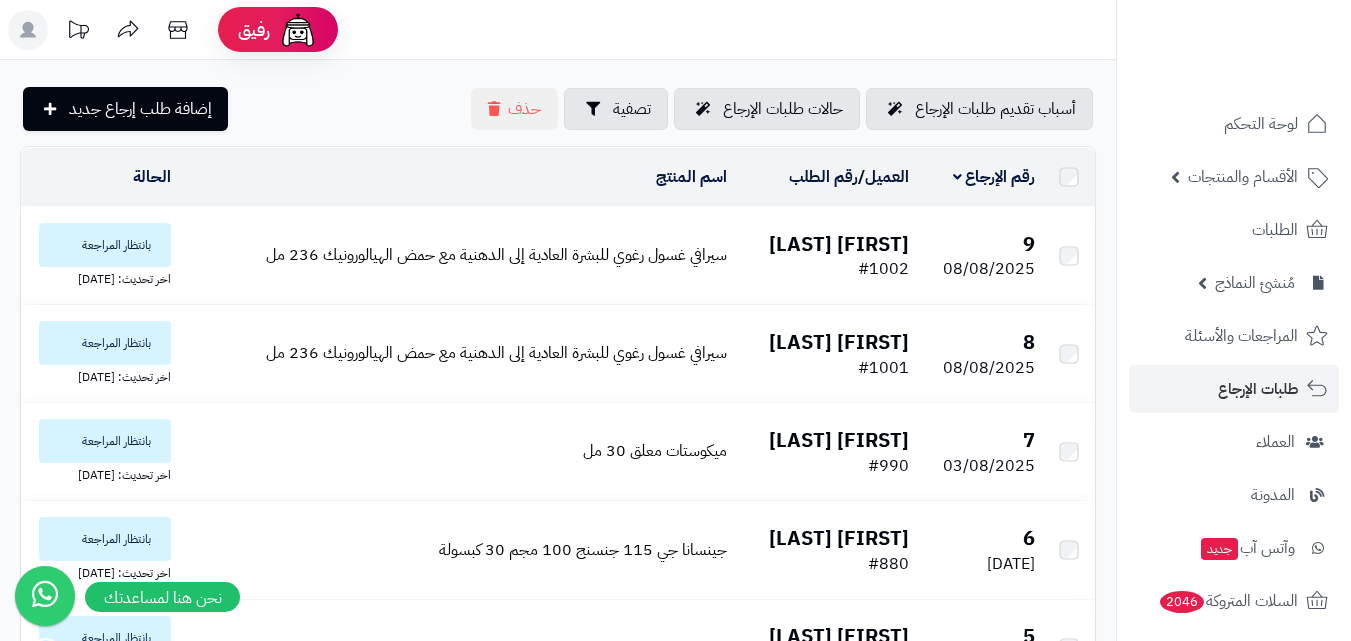 scroll, scrollTop: 0, scrollLeft: 0, axis: both 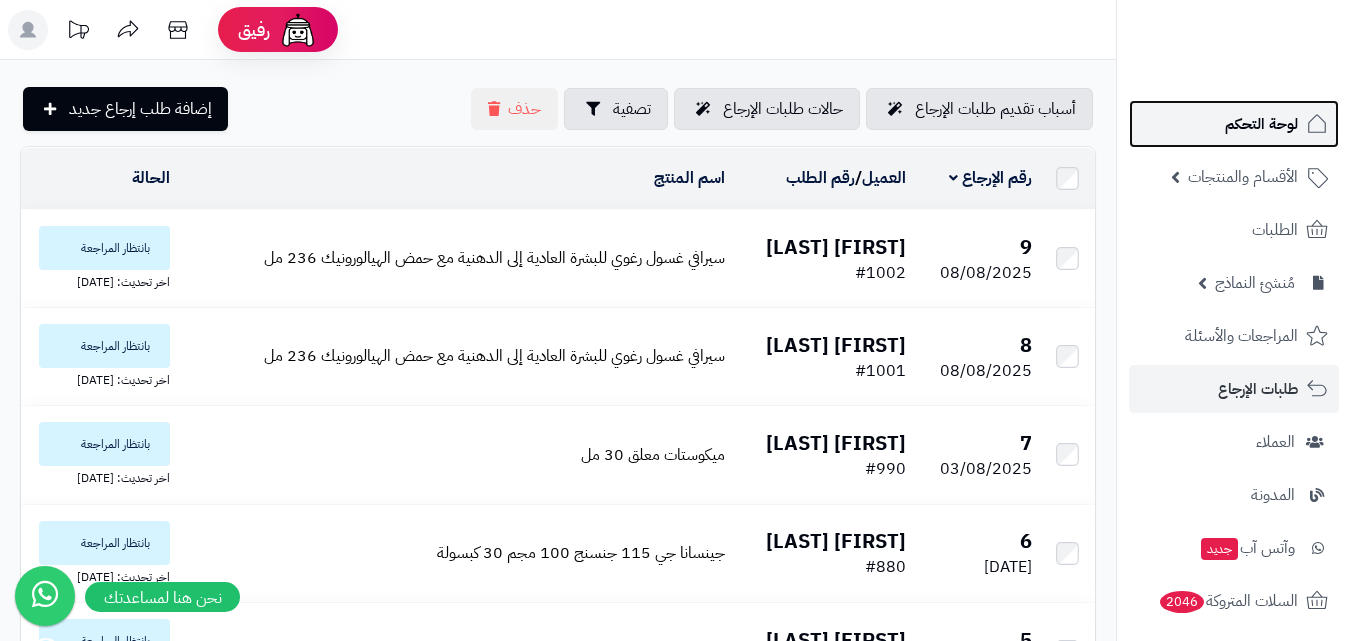 click on "لوحة التحكم" at bounding box center (1261, 124) 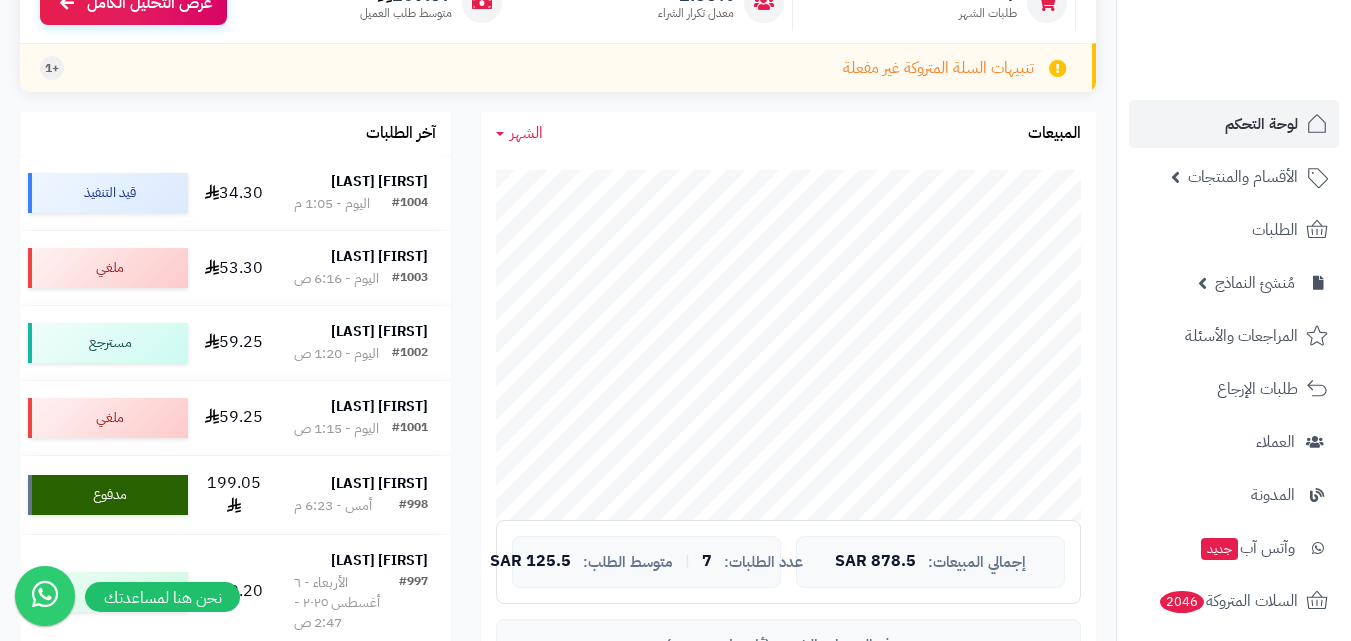 scroll, scrollTop: 0, scrollLeft: 0, axis: both 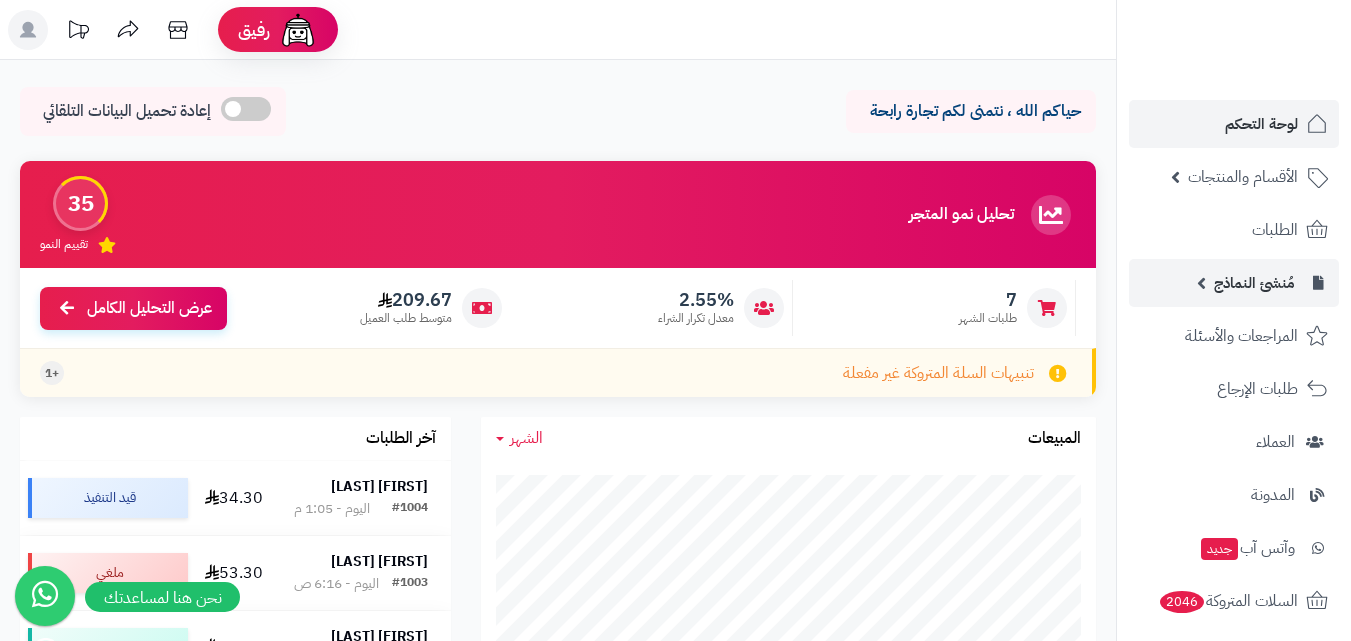click on "مُنشئ النماذج" at bounding box center (1254, 283) 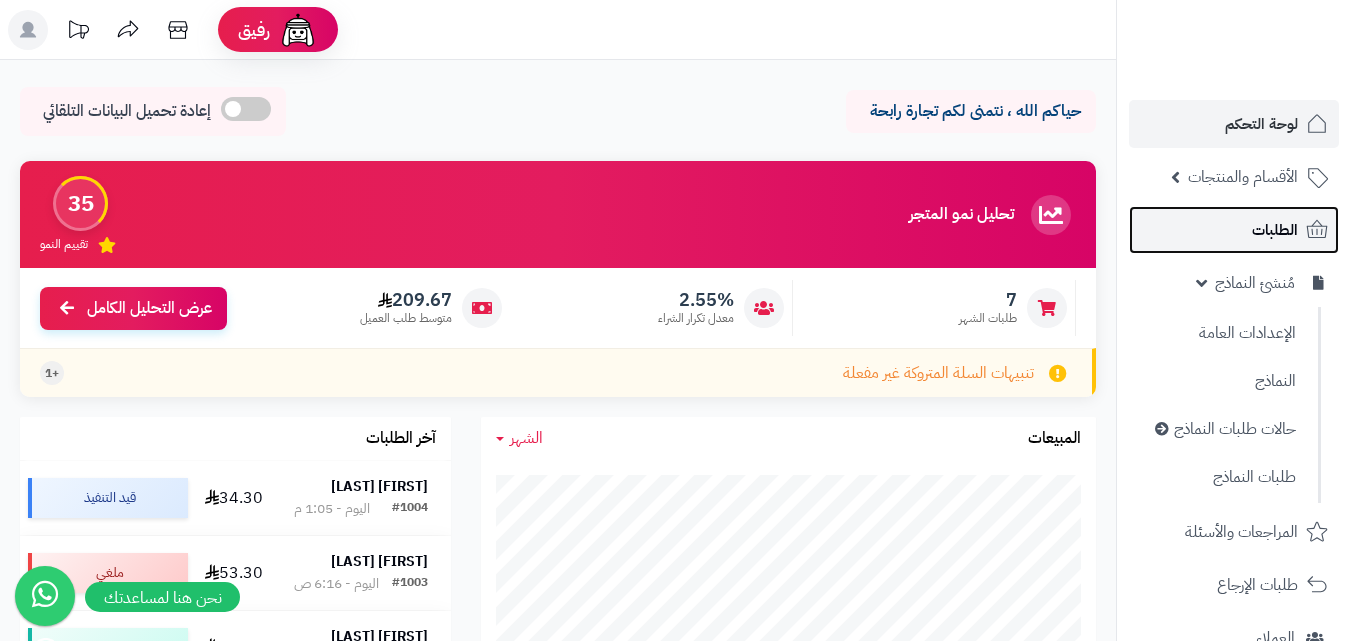 click on "الطلبات" at bounding box center (1234, 230) 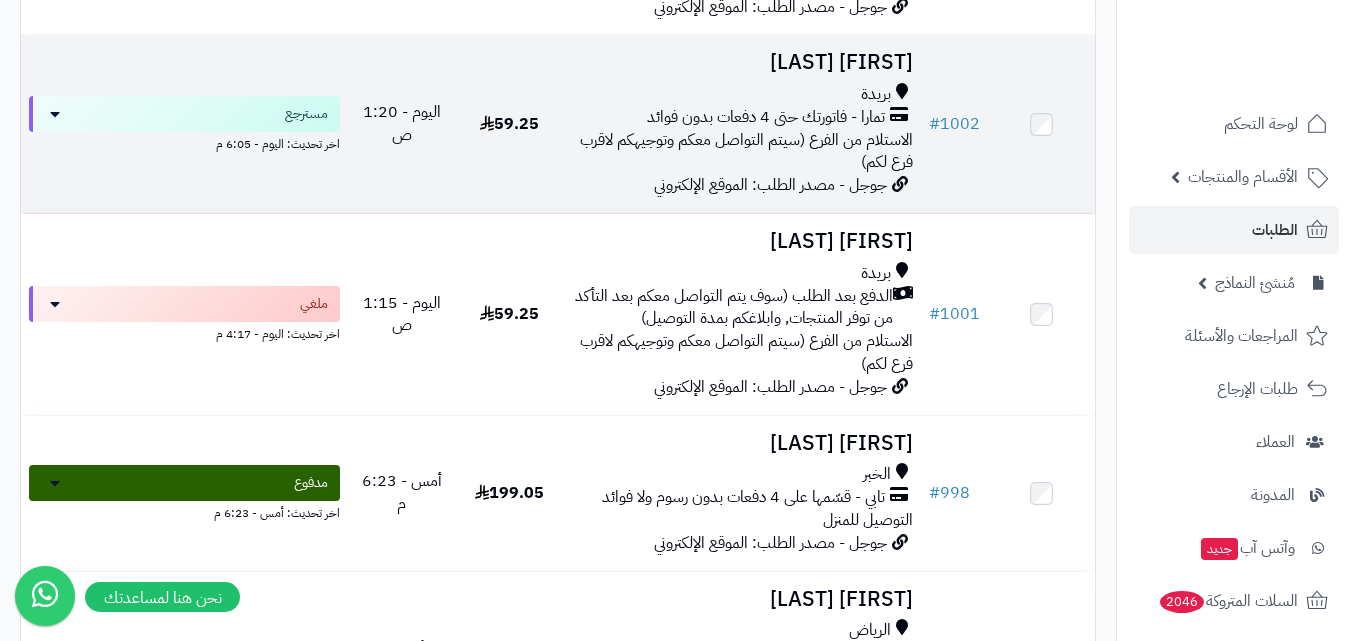 scroll, scrollTop: 700, scrollLeft: 0, axis: vertical 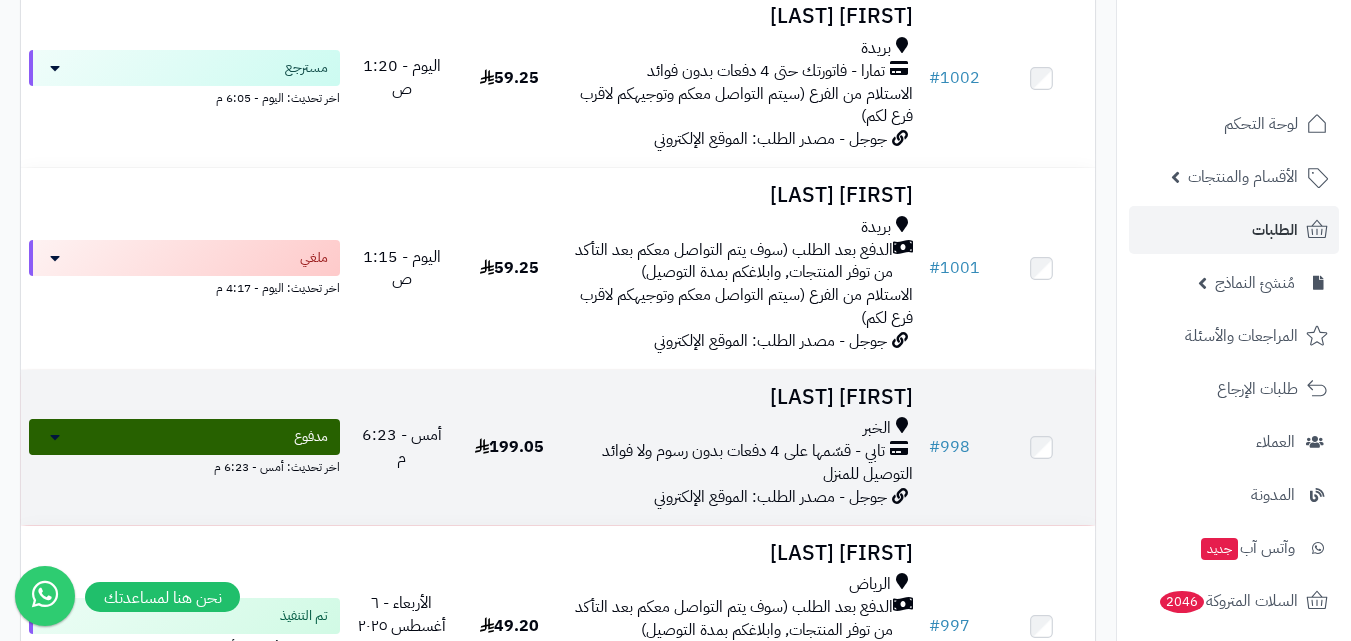 click on "تابي - قسّمها على 4 دفعات بدون رسوم ولا فوائد" at bounding box center (743, 451) 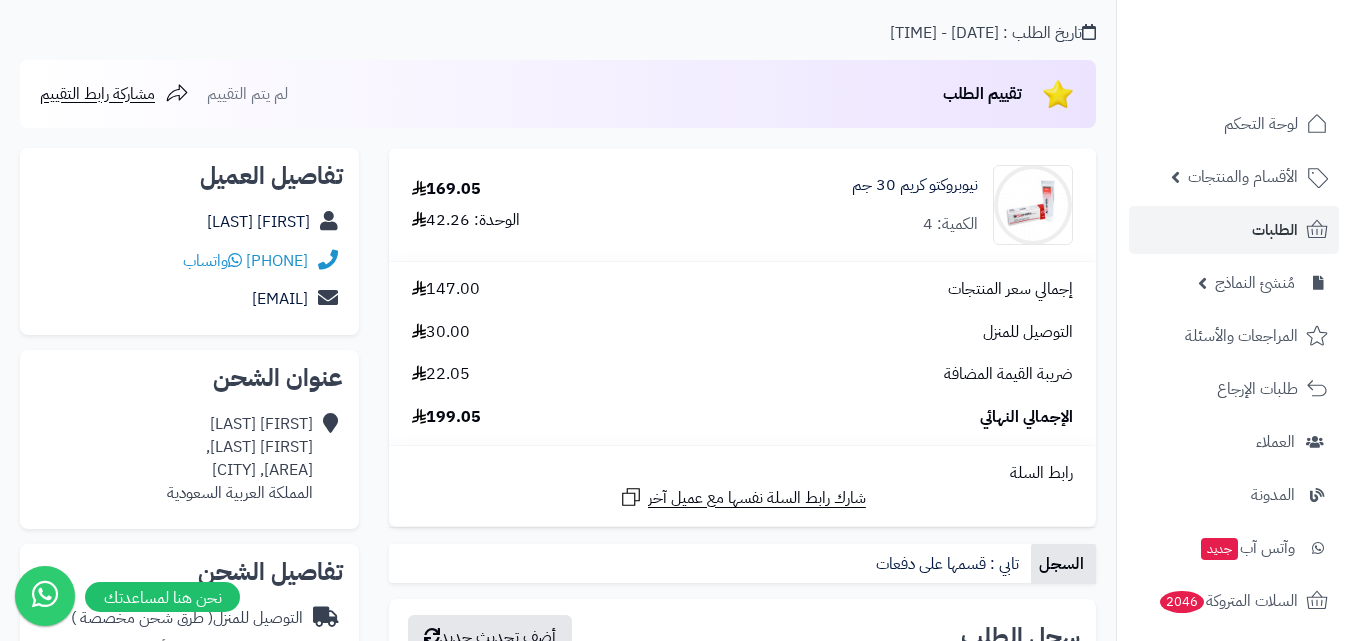 scroll, scrollTop: 0, scrollLeft: 0, axis: both 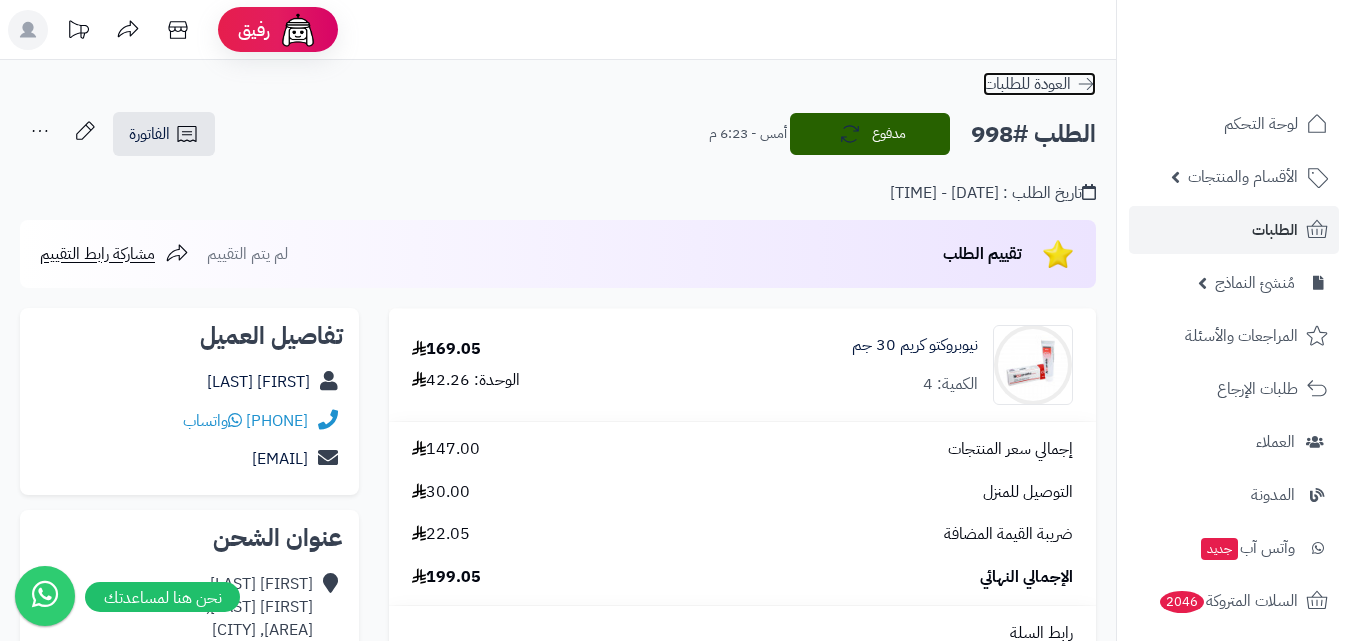 click 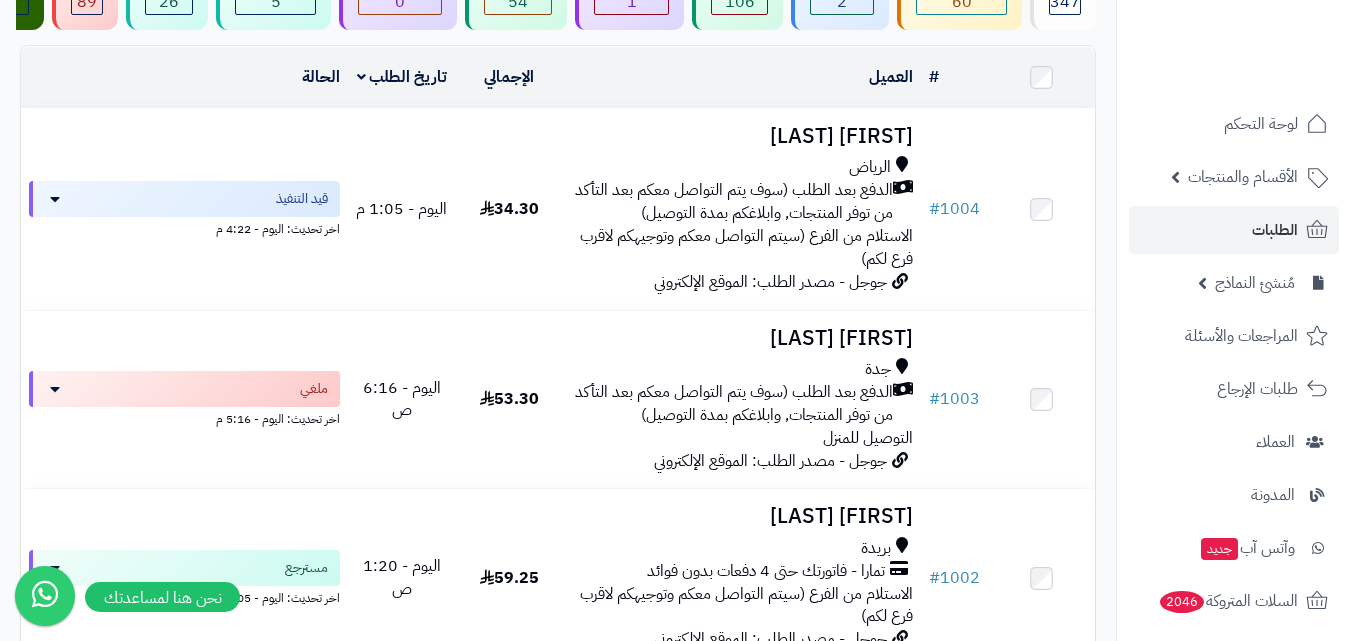scroll, scrollTop: 0, scrollLeft: 0, axis: both 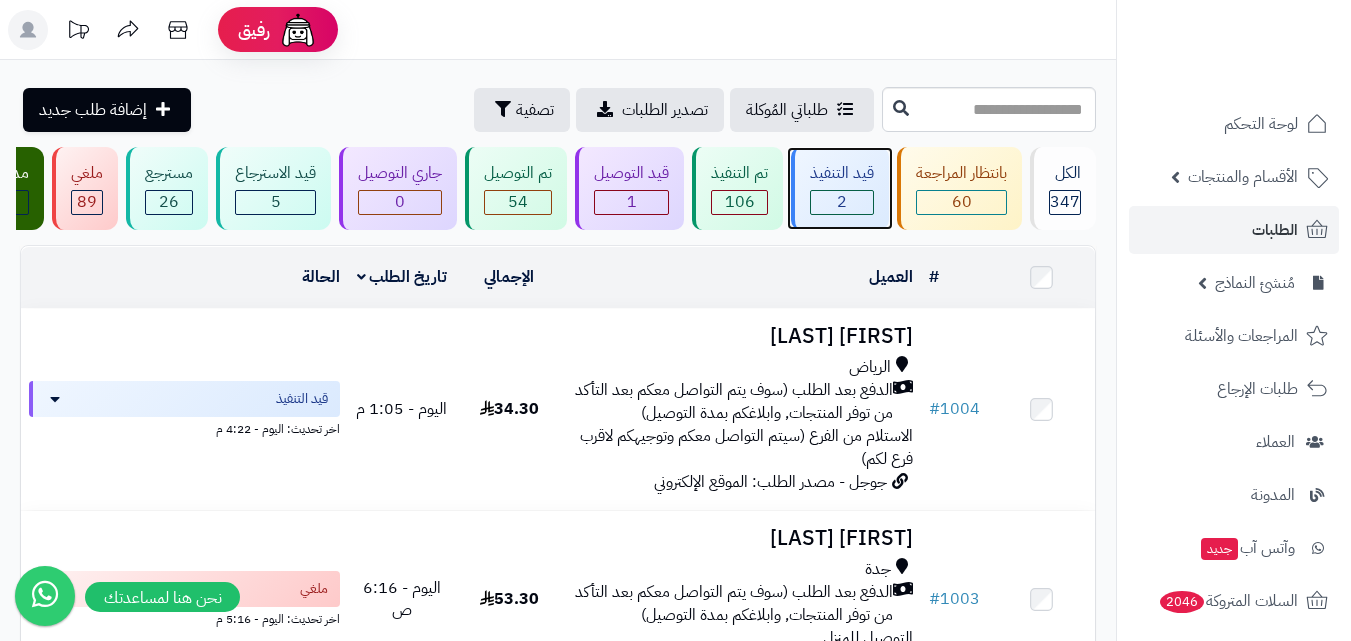 click on "قيد التنفيذ" at bounding box center (842, 173) 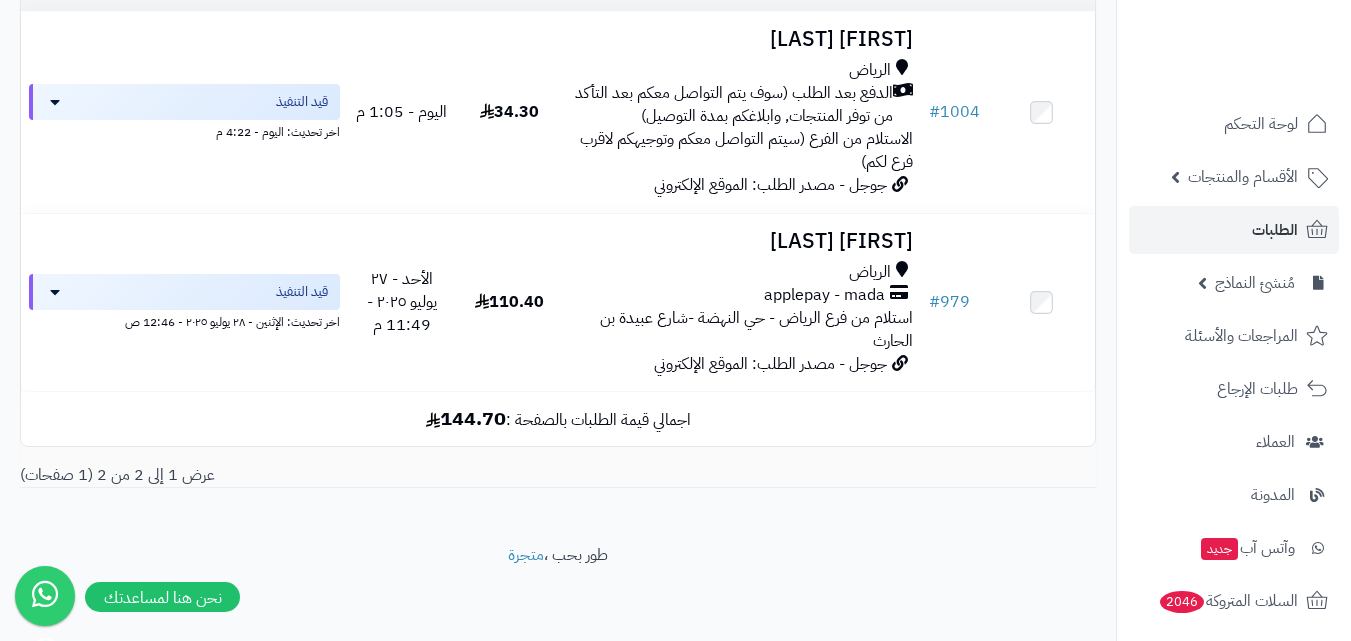 scroll, scrollTop: 300, scrollLeft: 0, axis: vertical 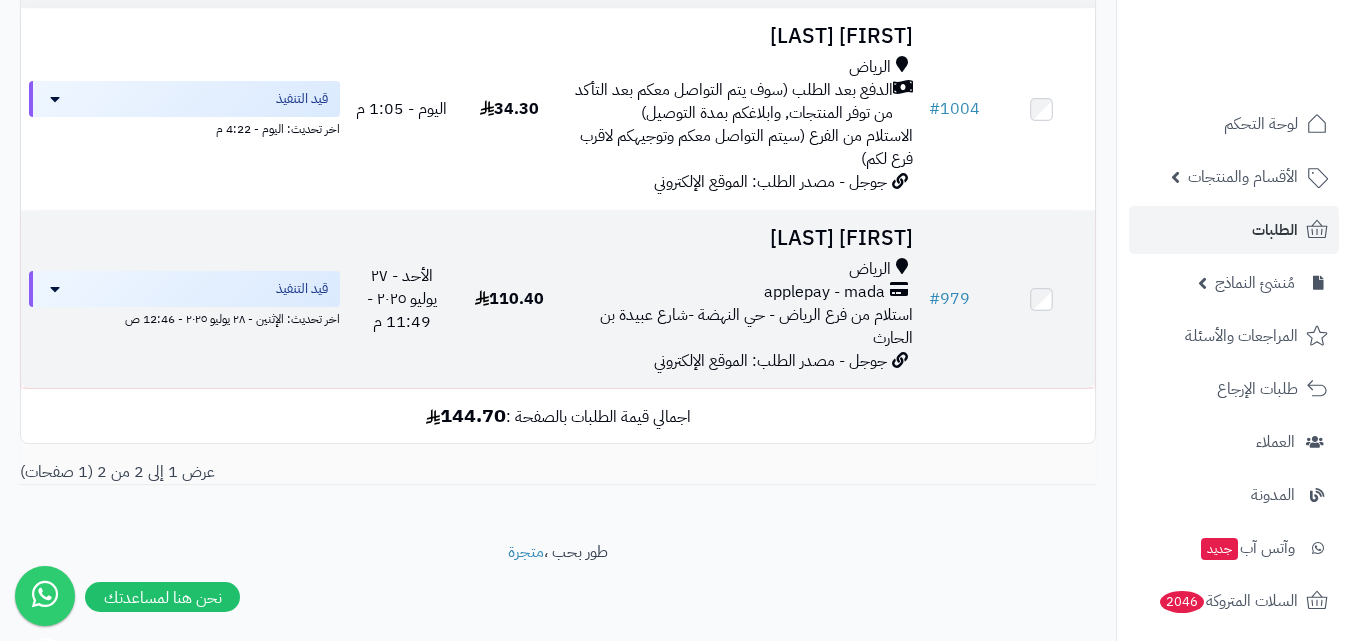 click 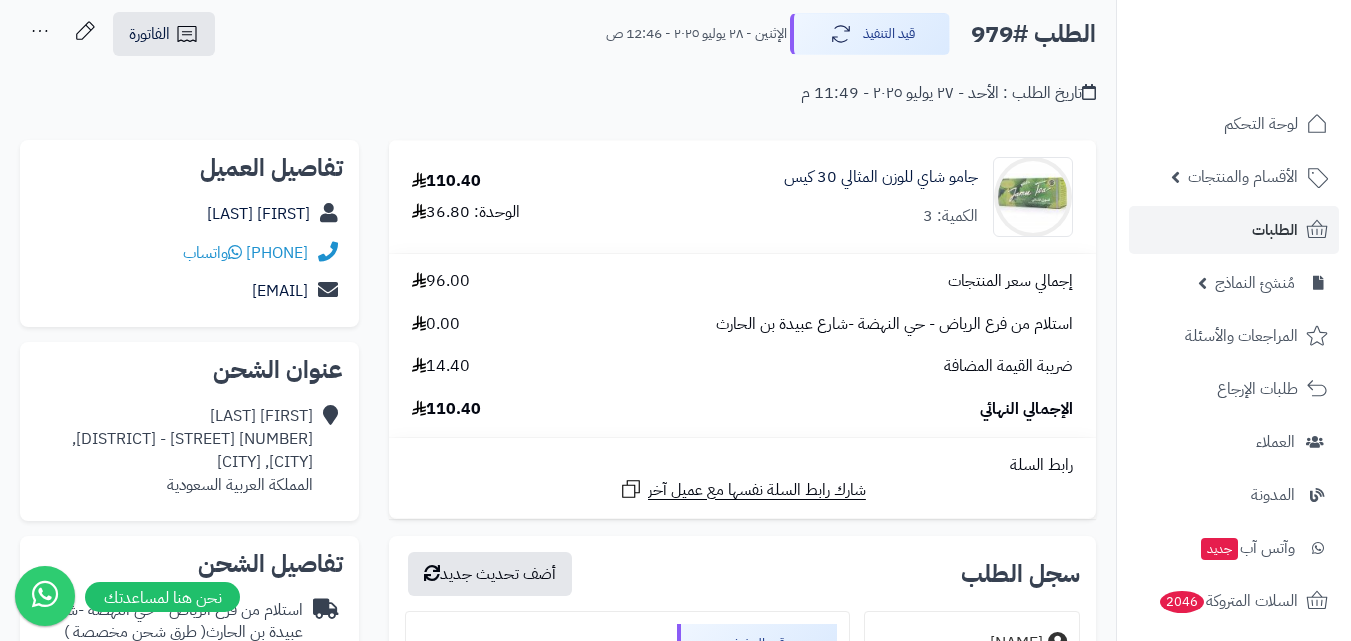 scroll, scrollTop: 0, scrollLeft: 0, axis: both 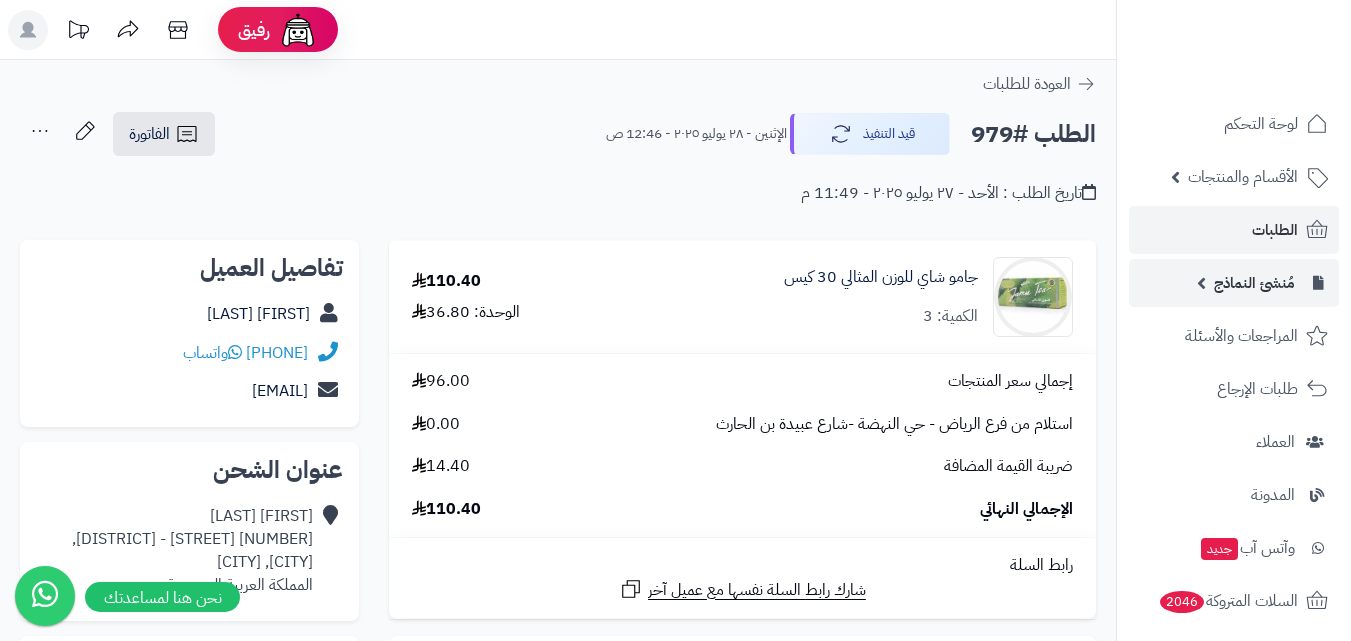 click on "مُنشئ النماذج" at bounding box center (1234, 283) 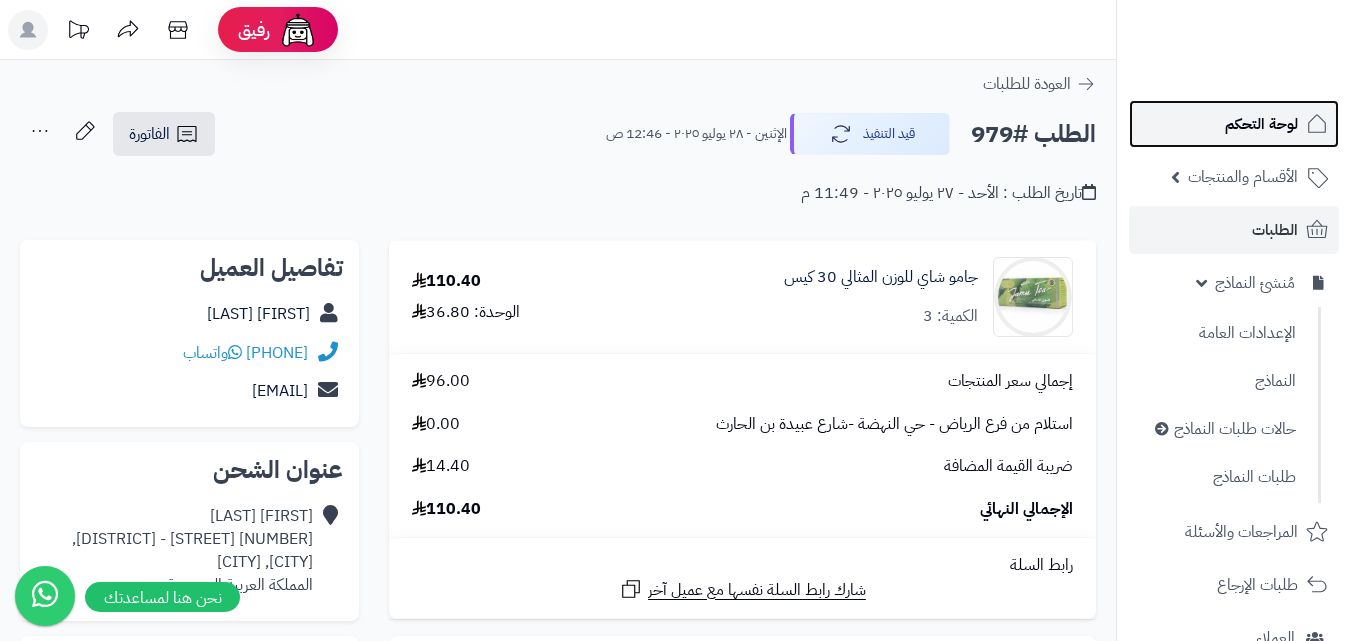 click on "لوحة التحكم" at bounding box center (1261, 124) 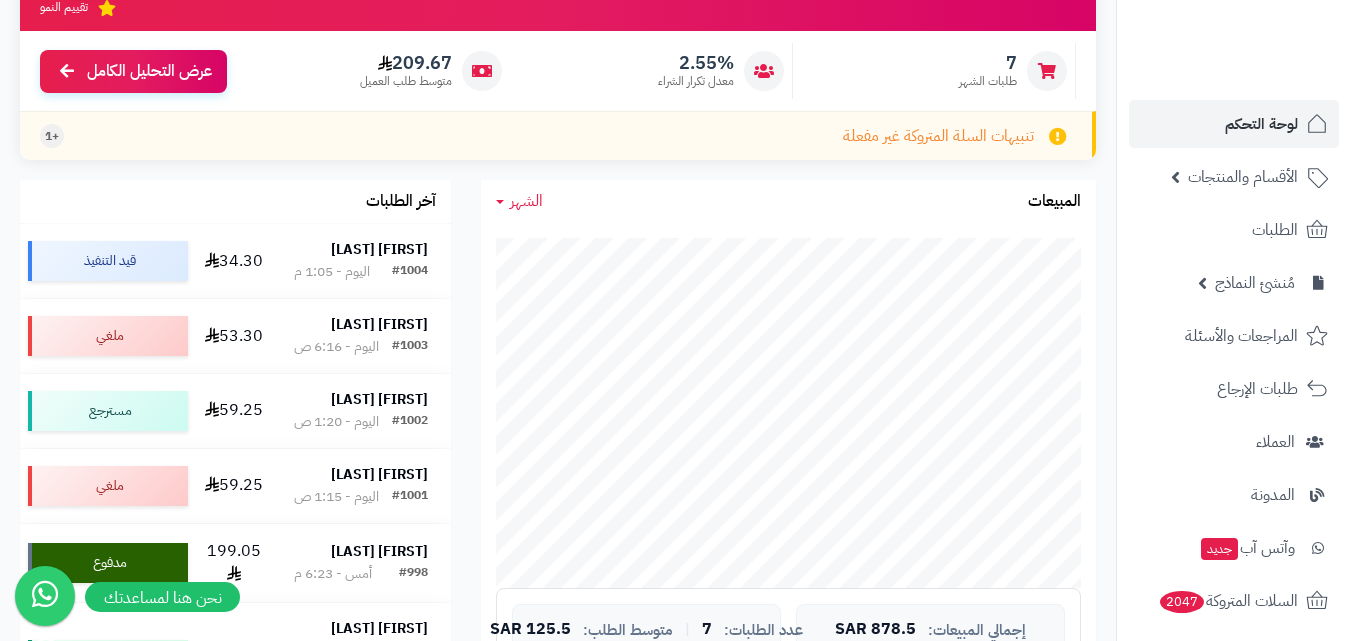 scroll, scrollTop: 0, scrollLeft: 0, axis: both 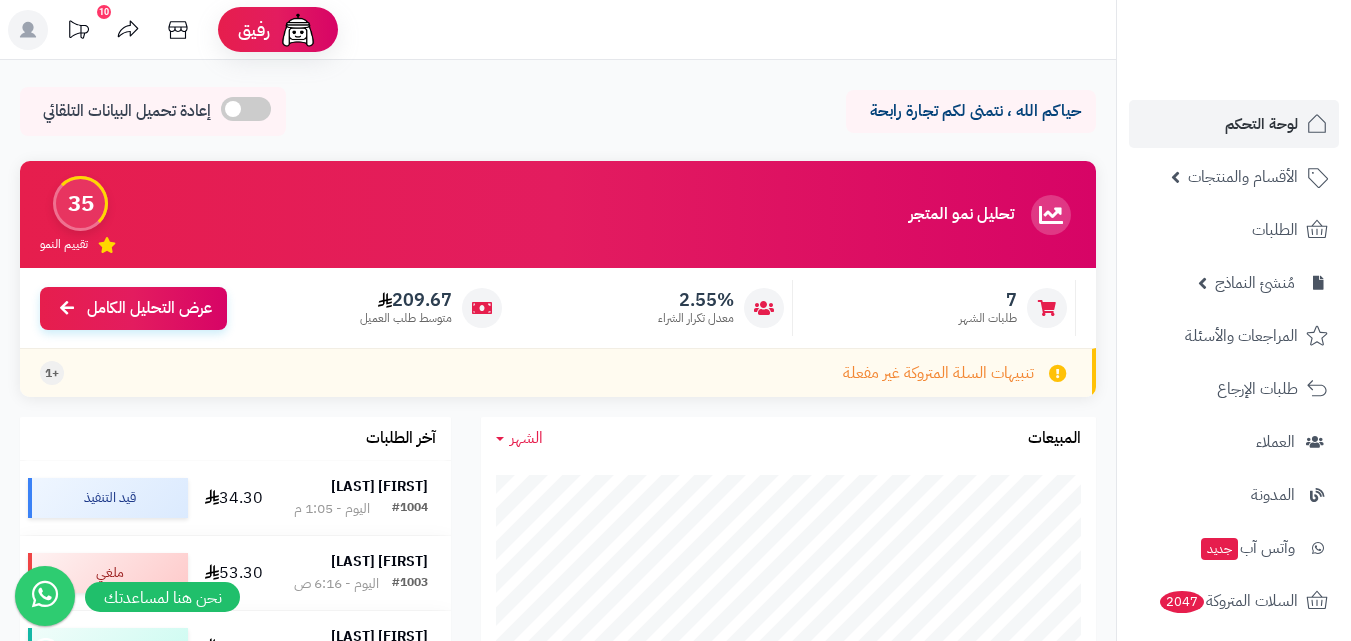 click 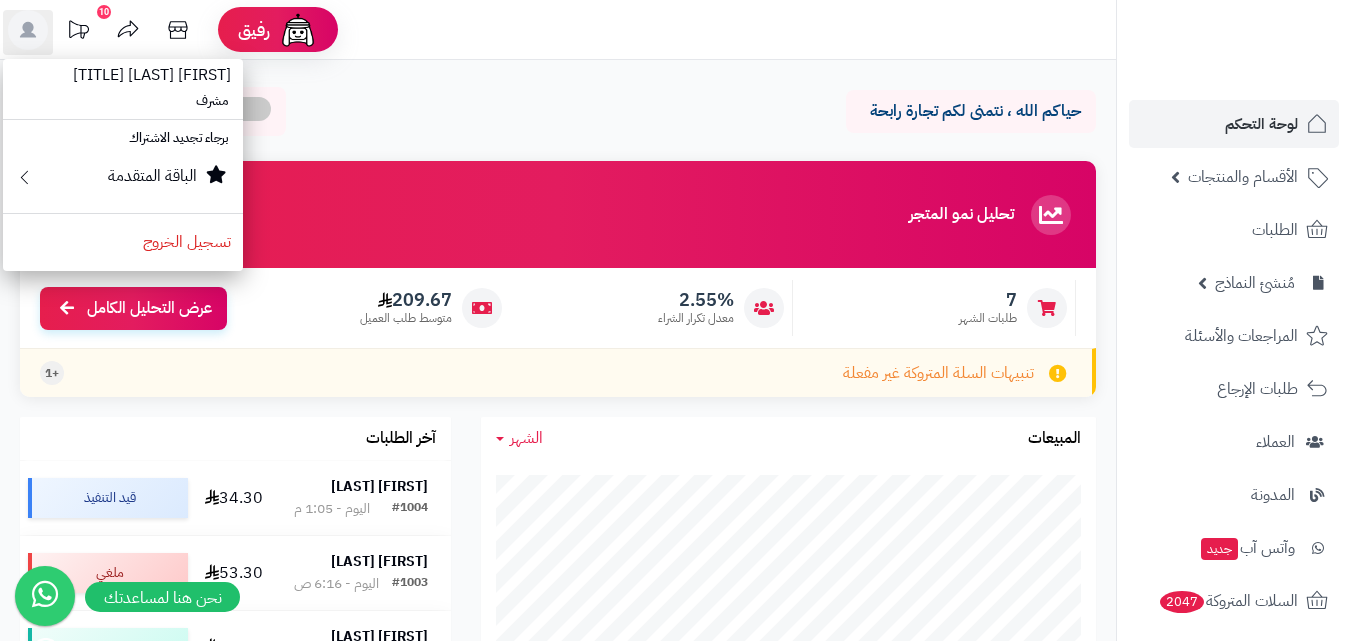 click on "حياكم الله ، نتمنى لكم تجارة رابحة
إعادة تحميل البيانات التلقائي" at bounding box center (558, 116) 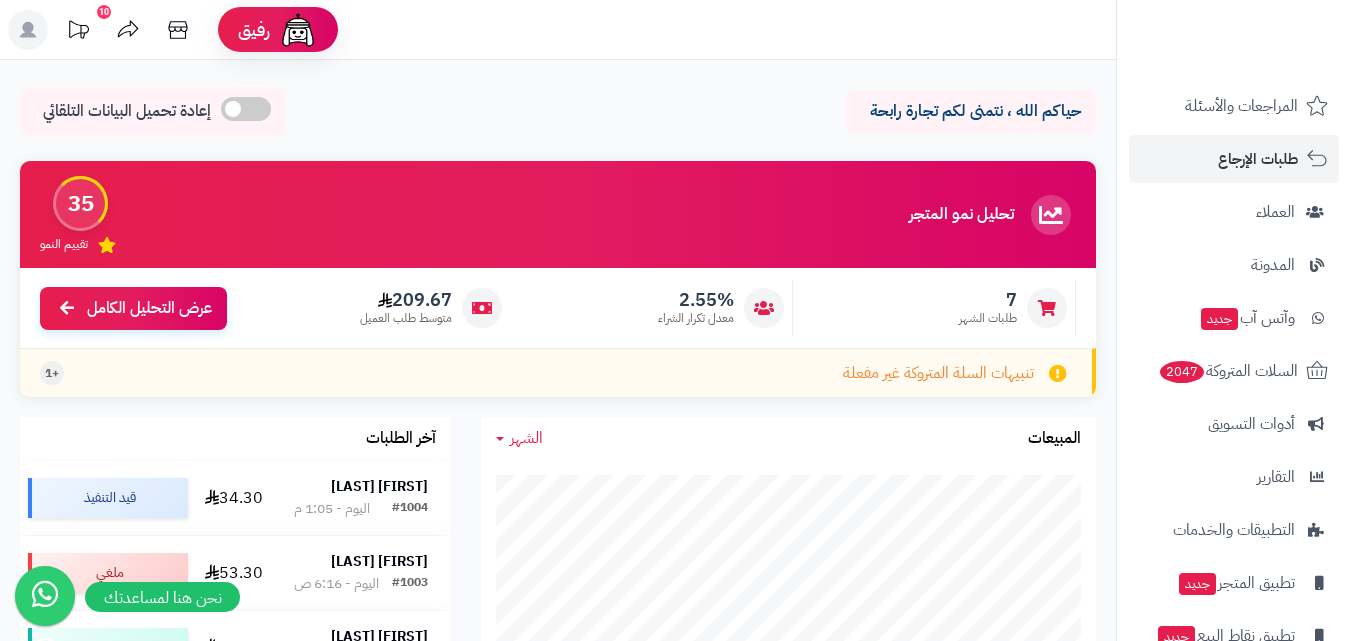 scroll, scrollTop: 274, scrollLeft: 0, axis: vertical 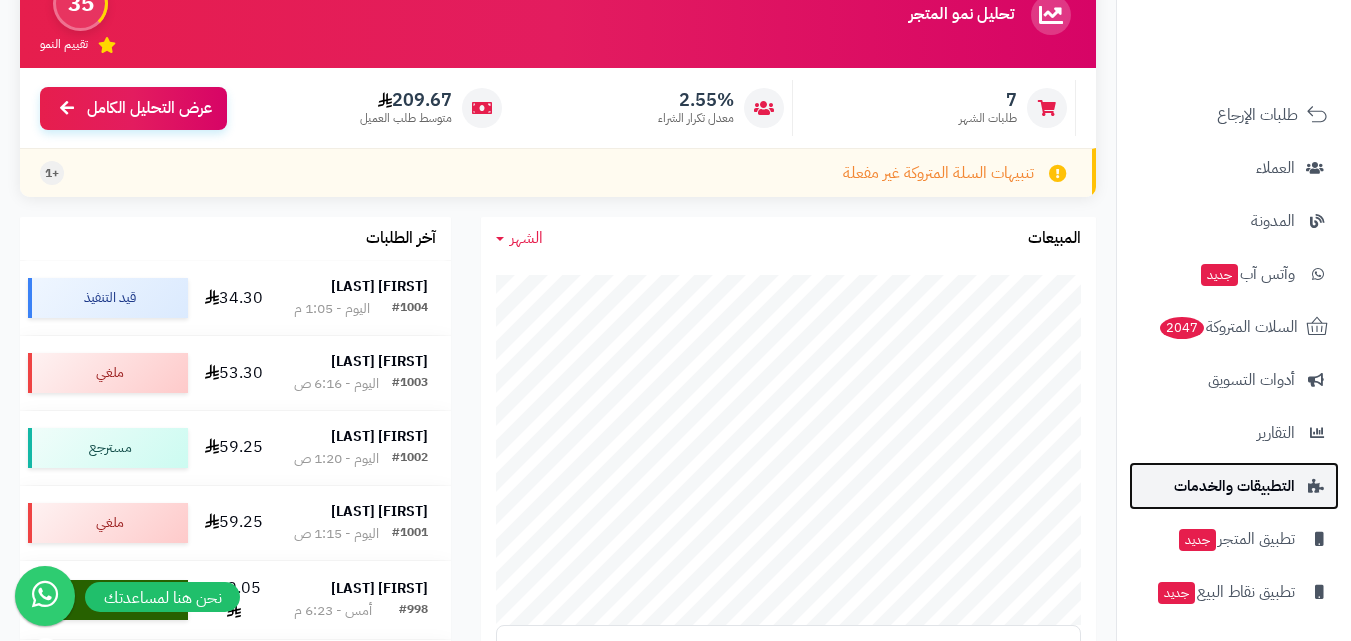 click on "التطبيقات والخدمات" at bounding box center [1234, 486] 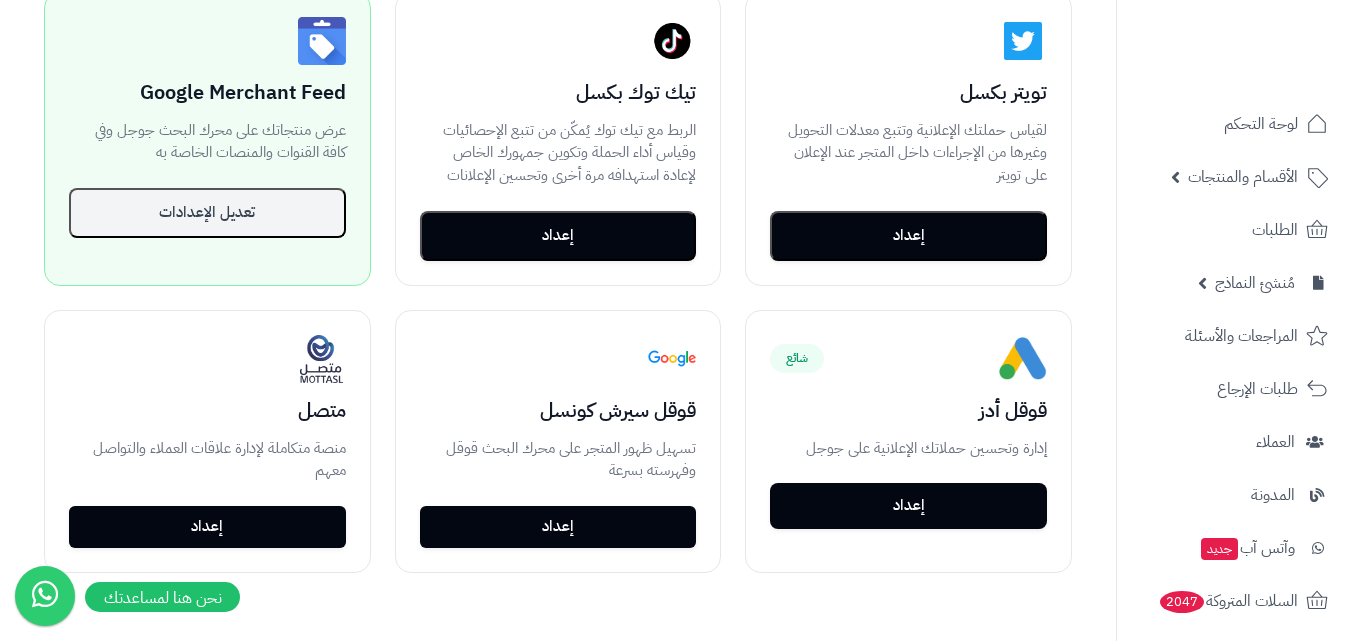 scroll, scrollTop: 800, scrollLeft: 0, axis: vertical 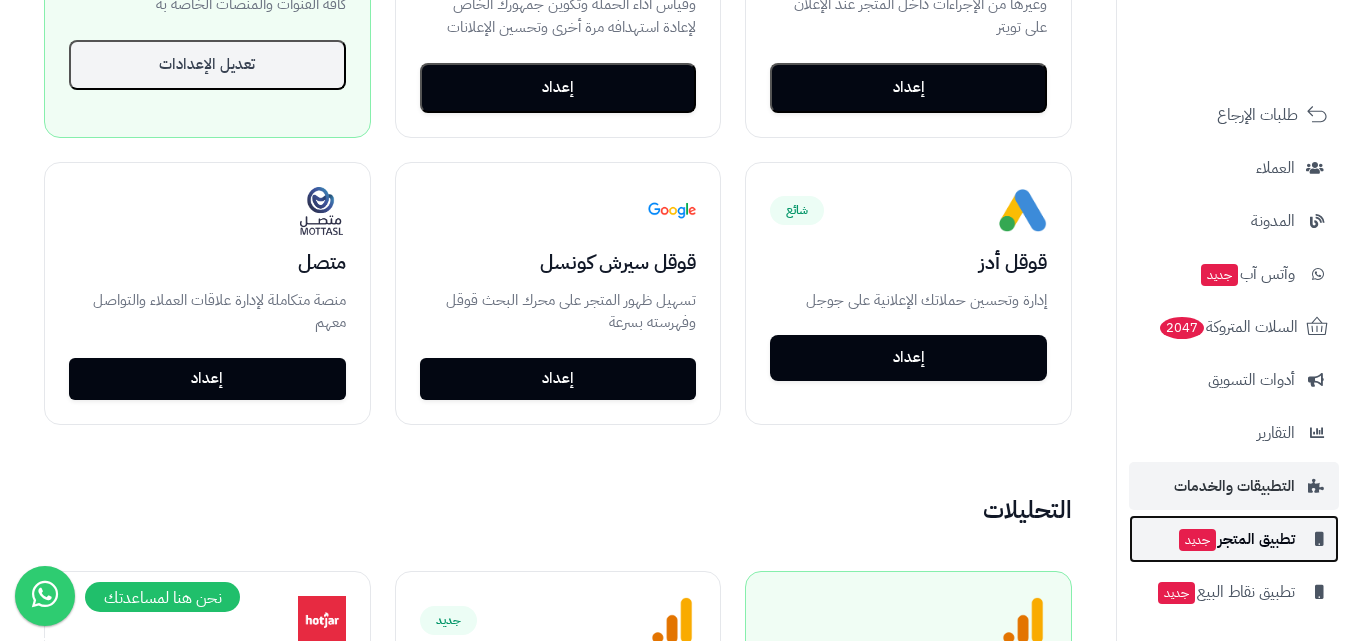 click on "تطبيق المتجر    جديد" at bounding box center (1236, 539) 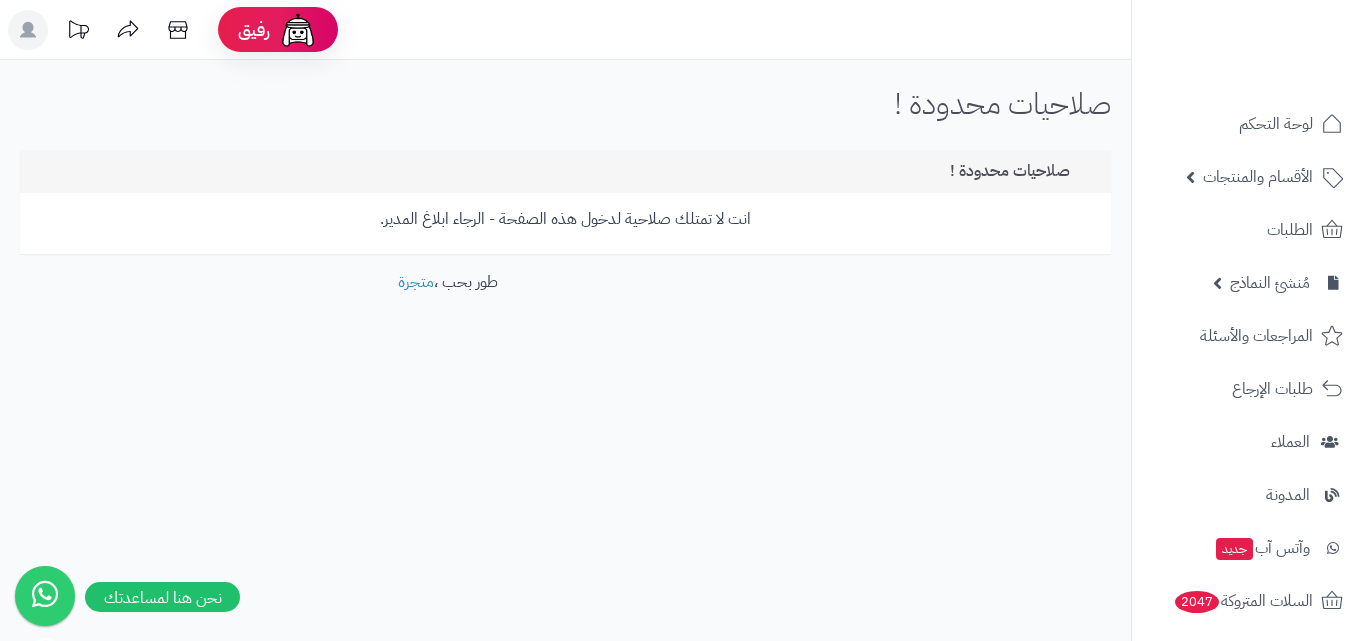 scroll, scrollTop: 0, scrollLeft: 0, axis: both 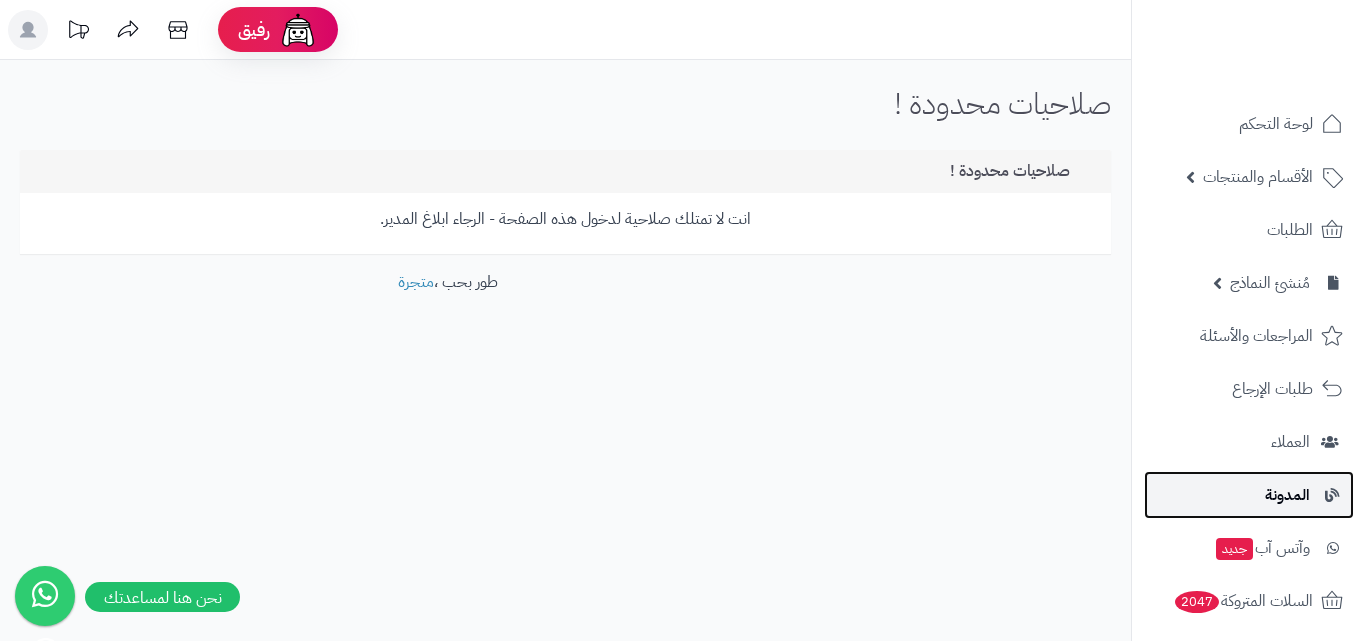 click on "المدونة" at bounding box center [1287, 495] 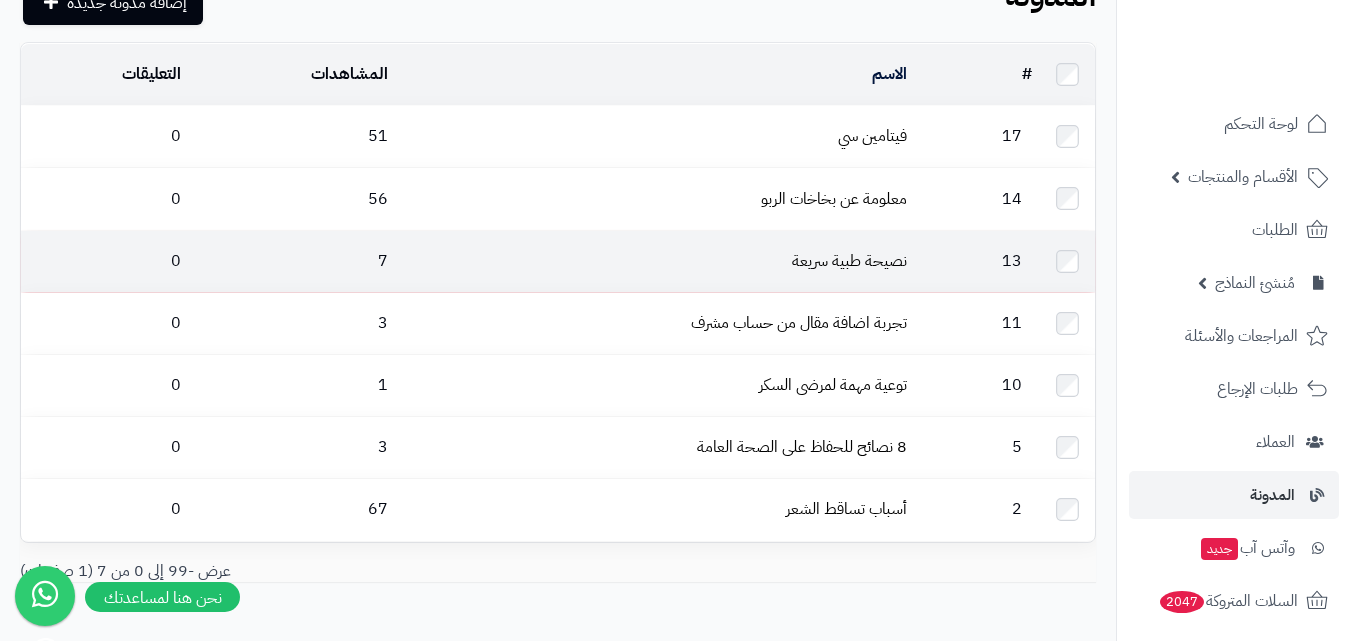 scroll, scrollTop: 0, scrollLeft: 0, axis: both 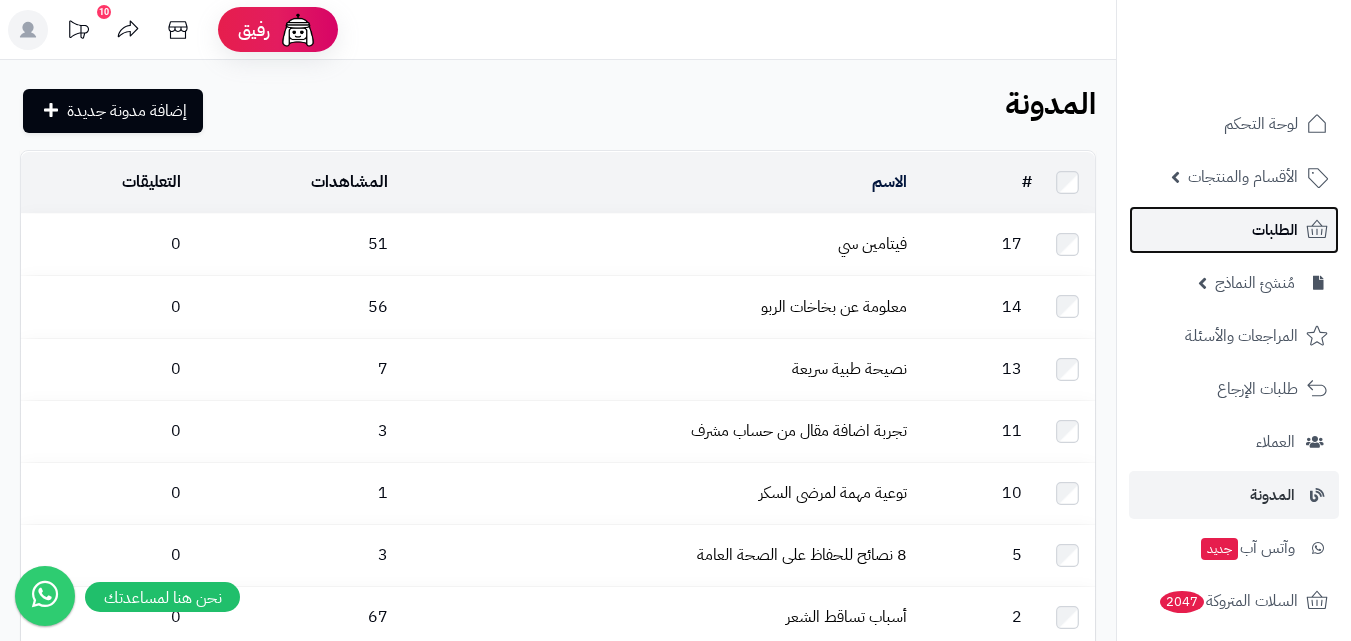 click on "الطلبات" at bounding box center [1234, 230] 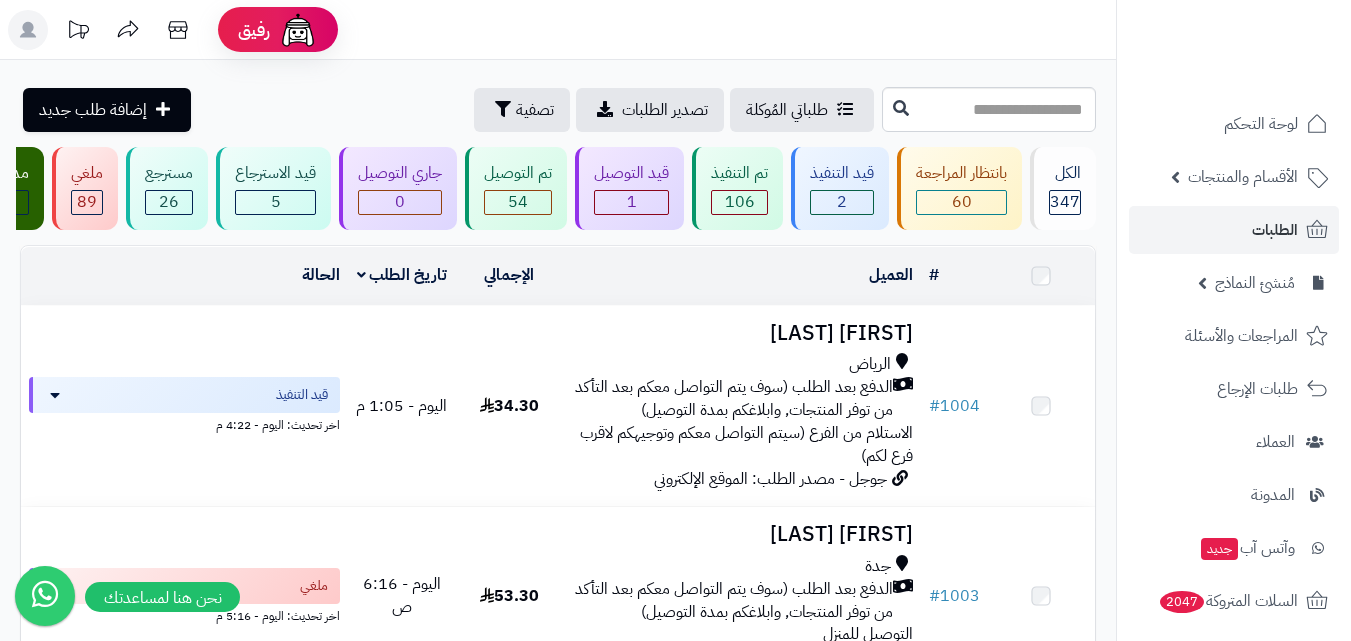 scroll, scrollTop: 0, scrollLeft: 0, axis: both 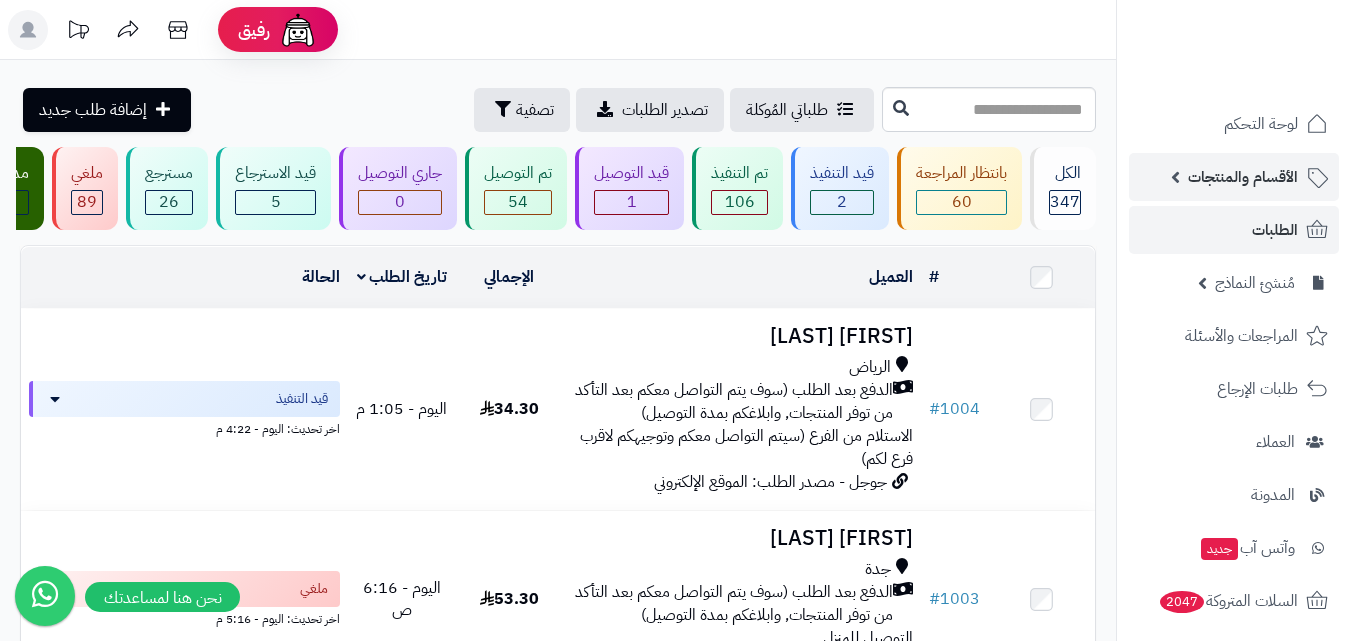 click on "الأقسام والمنتجات" at bounding box center [1243, 177] 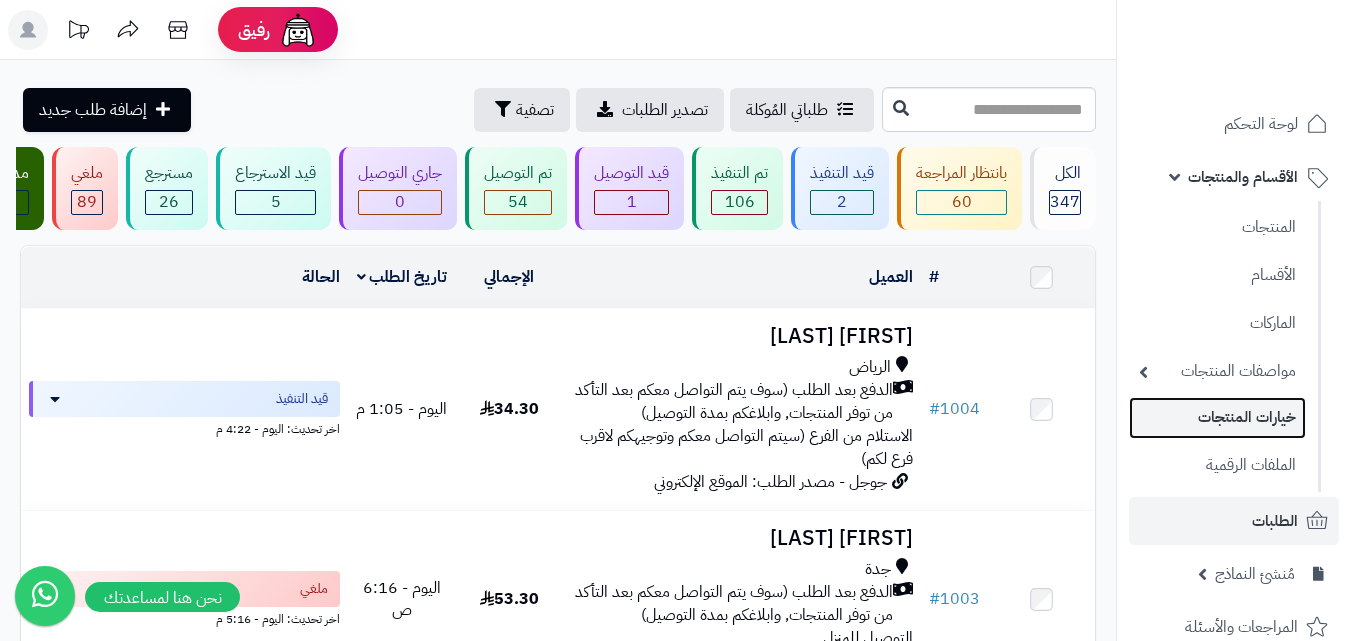 click on "خيارات المنتجات" at bounding box center [1217, 417] 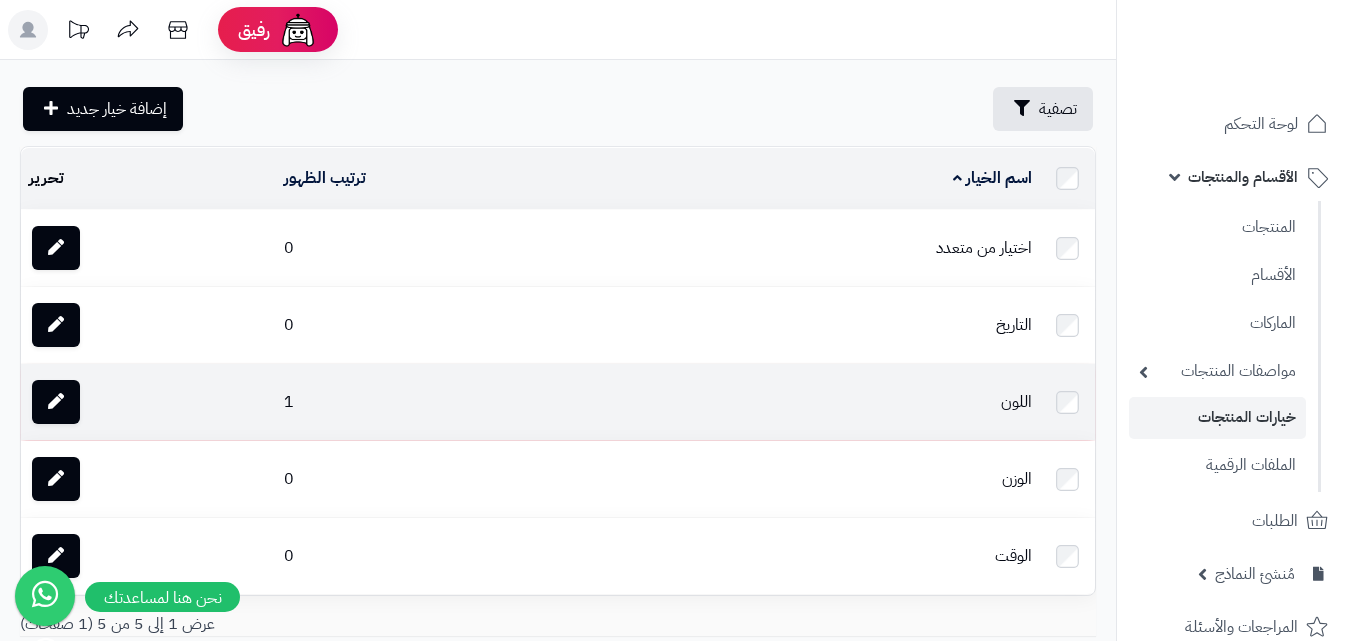 scroll, scrollTop: 149, scrollLeft: 0, axis: vertical 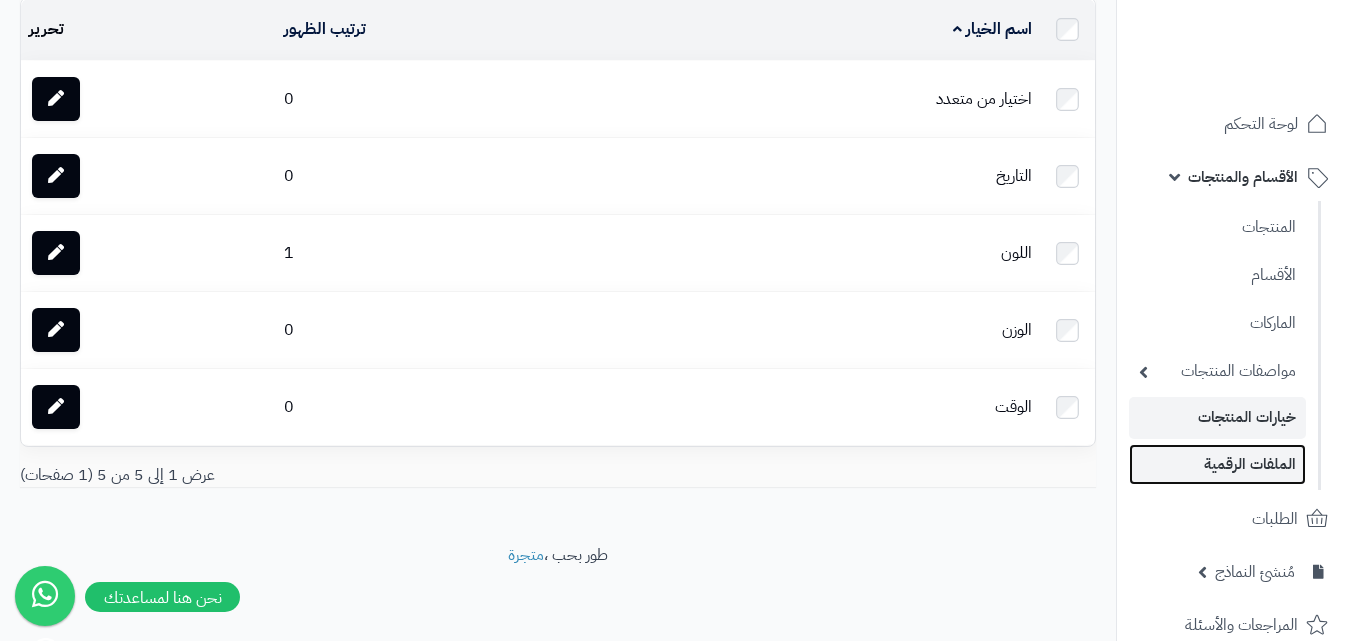 click on "الملفات الرقمية" at bounding box center [1217, 464] 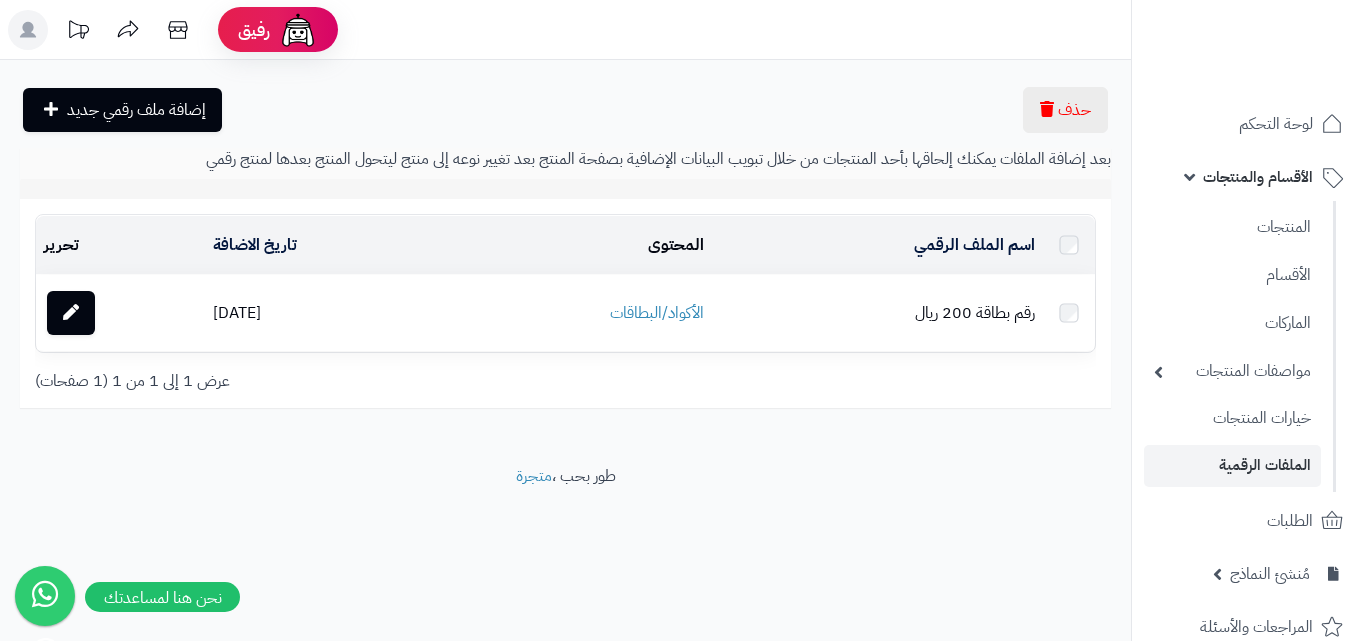scroll, scrollTop: 0, scrollLeft: 0, axis: both 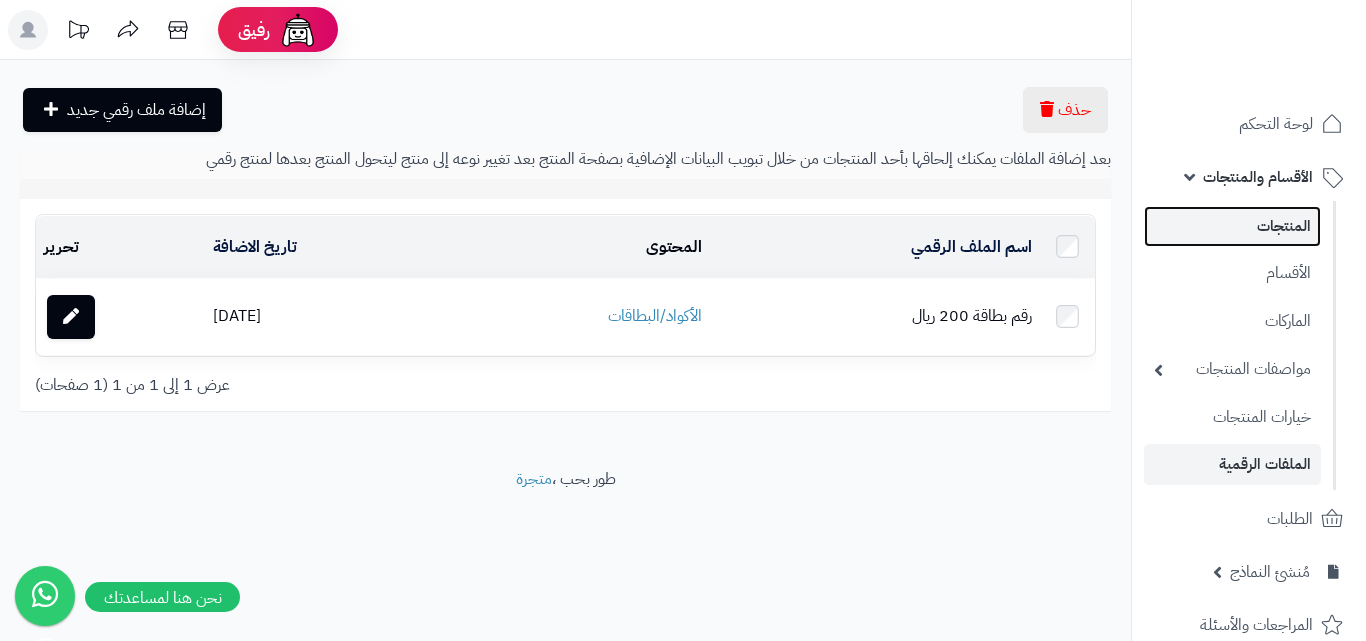 click on "المنتجات" at bounding box center [1232, 226] 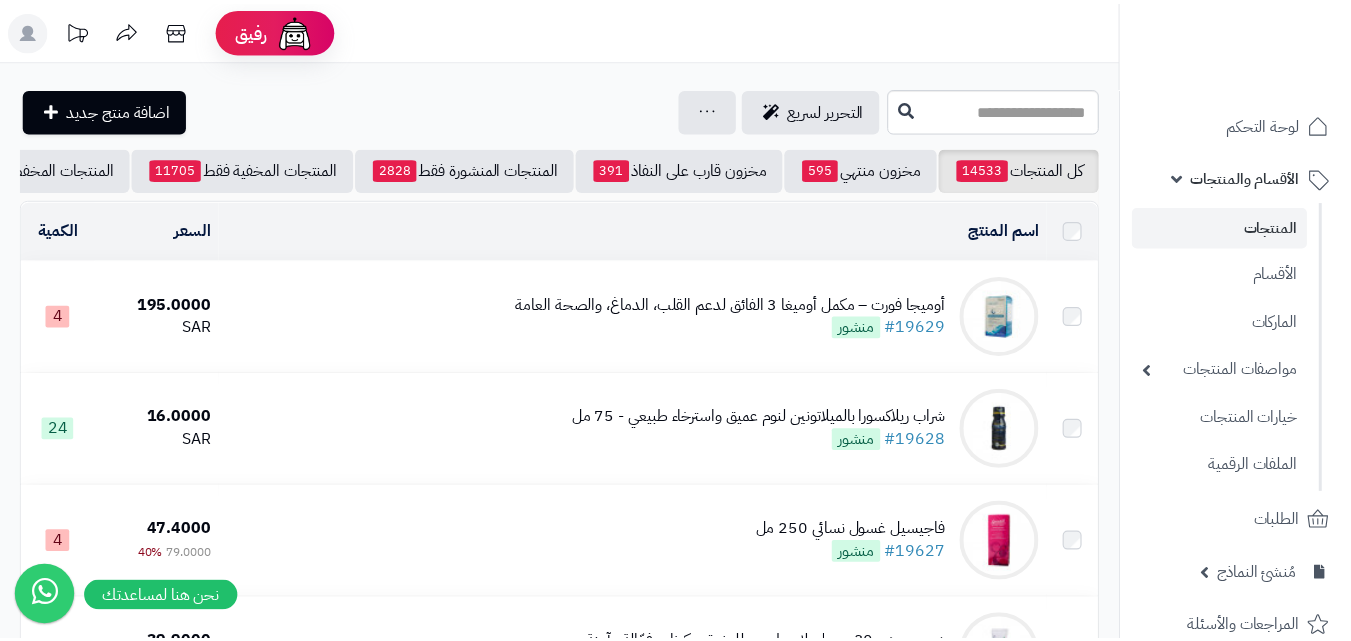 scroll, scrollTop: 0, scrollLeft: 0, axis: both 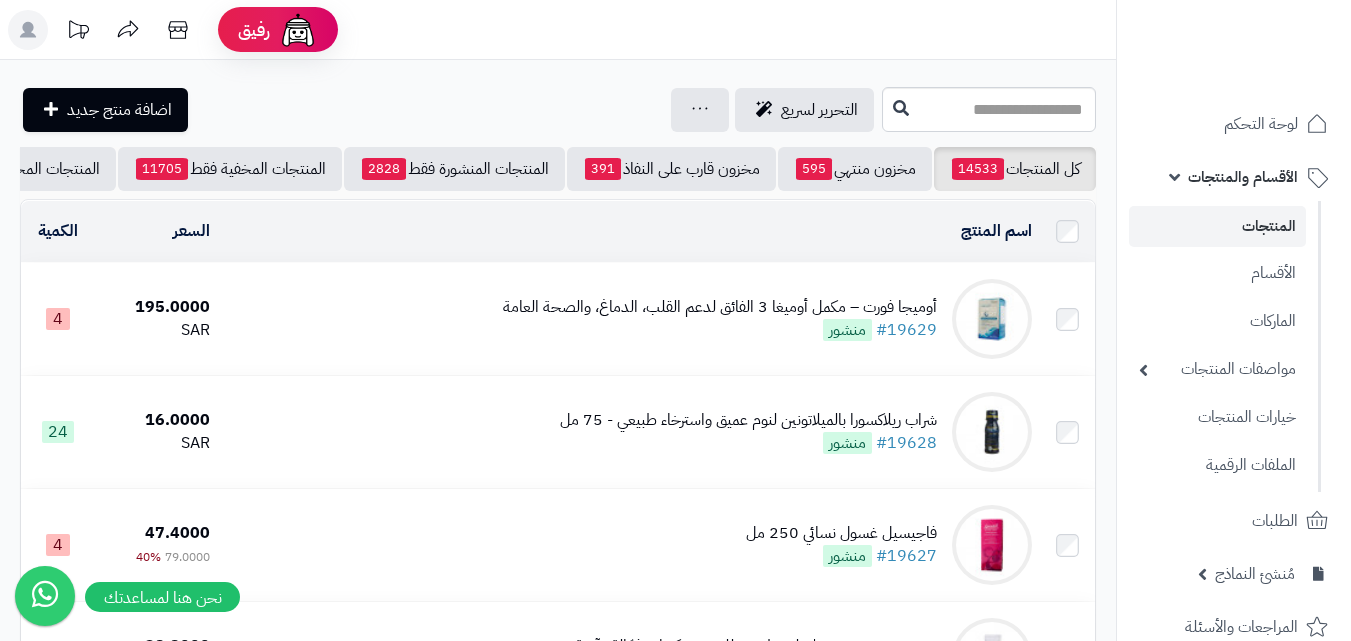 click on "أوميجا فورت – مكمل أوميغا 3 الفائق لدعم القلب، الدماغ، والصحة العامة" at bounding box center [720, 307] 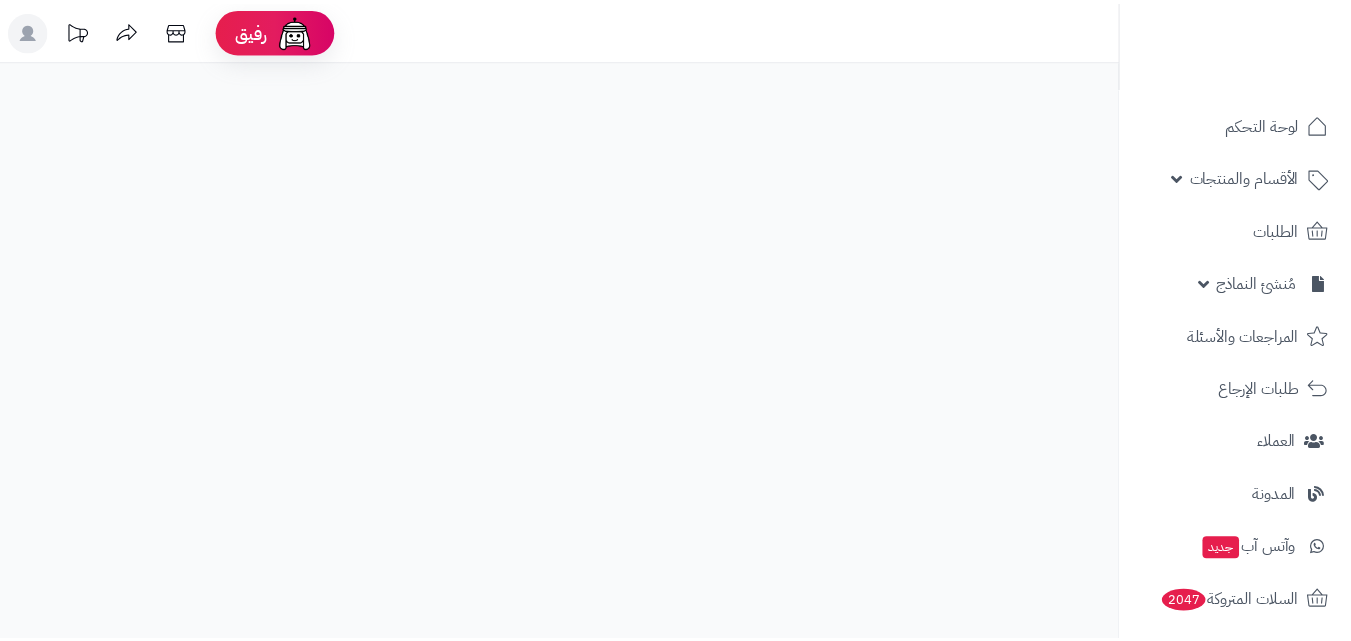 scroll, scrollTop: 0, scrollLeft: 0, axis: both 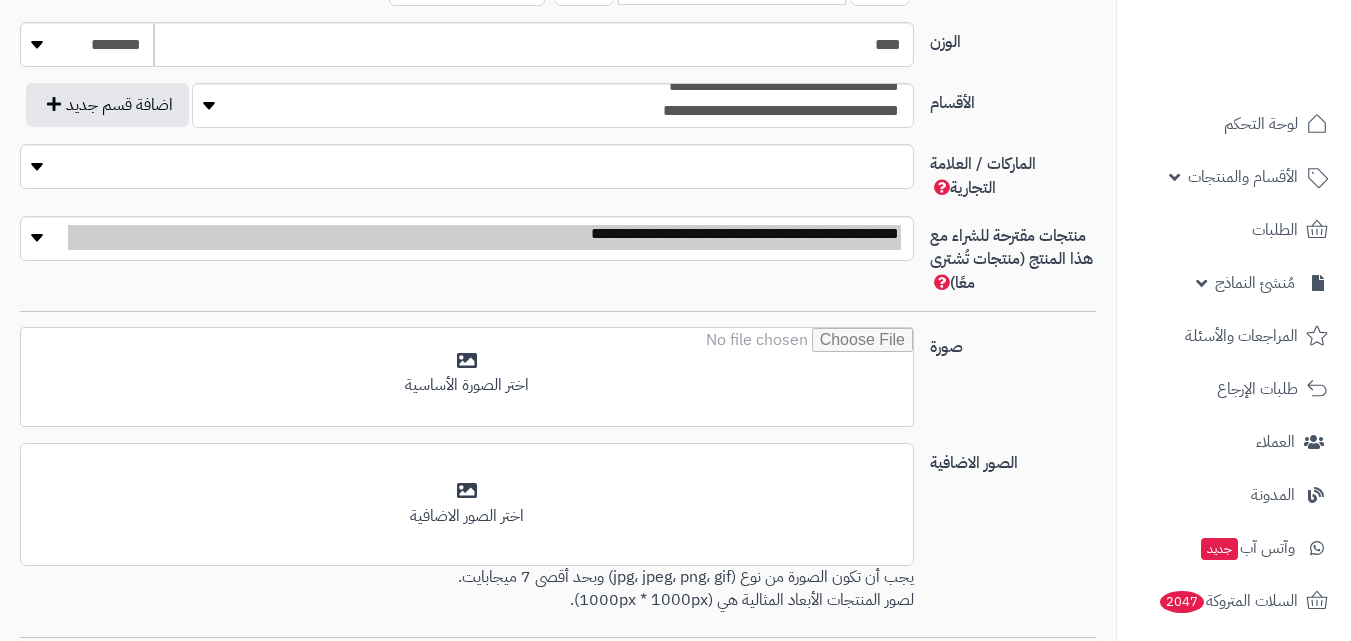 type on "**" 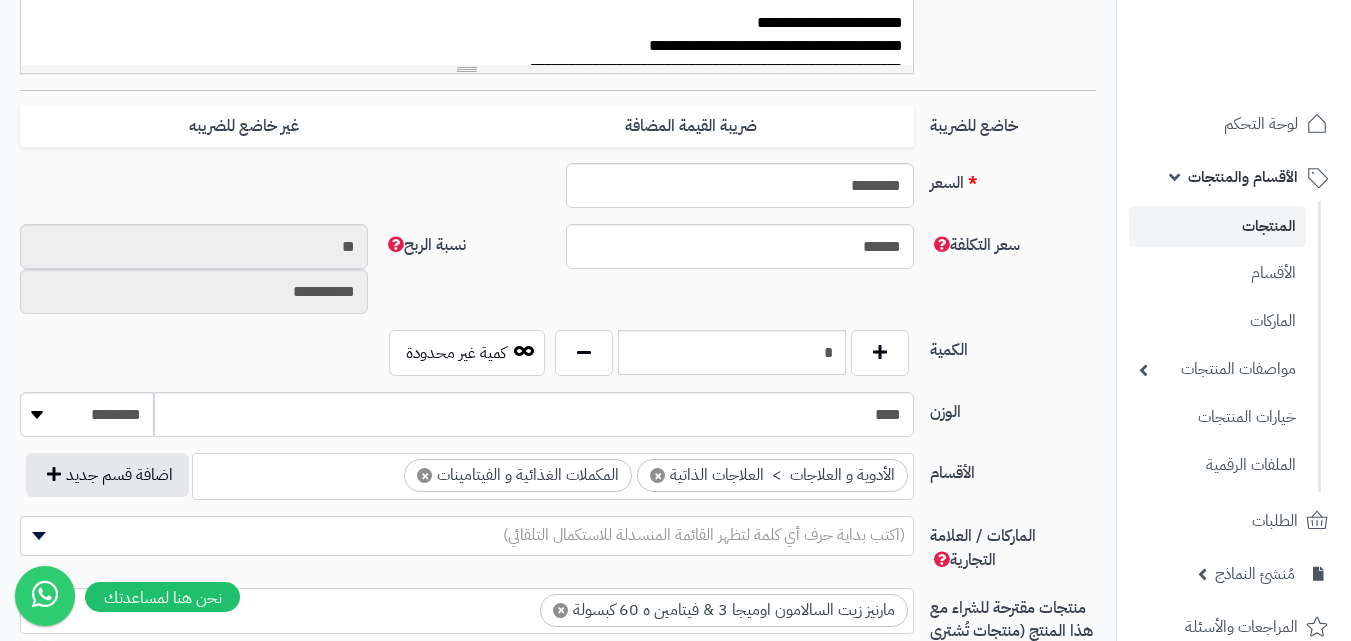 type on "******" 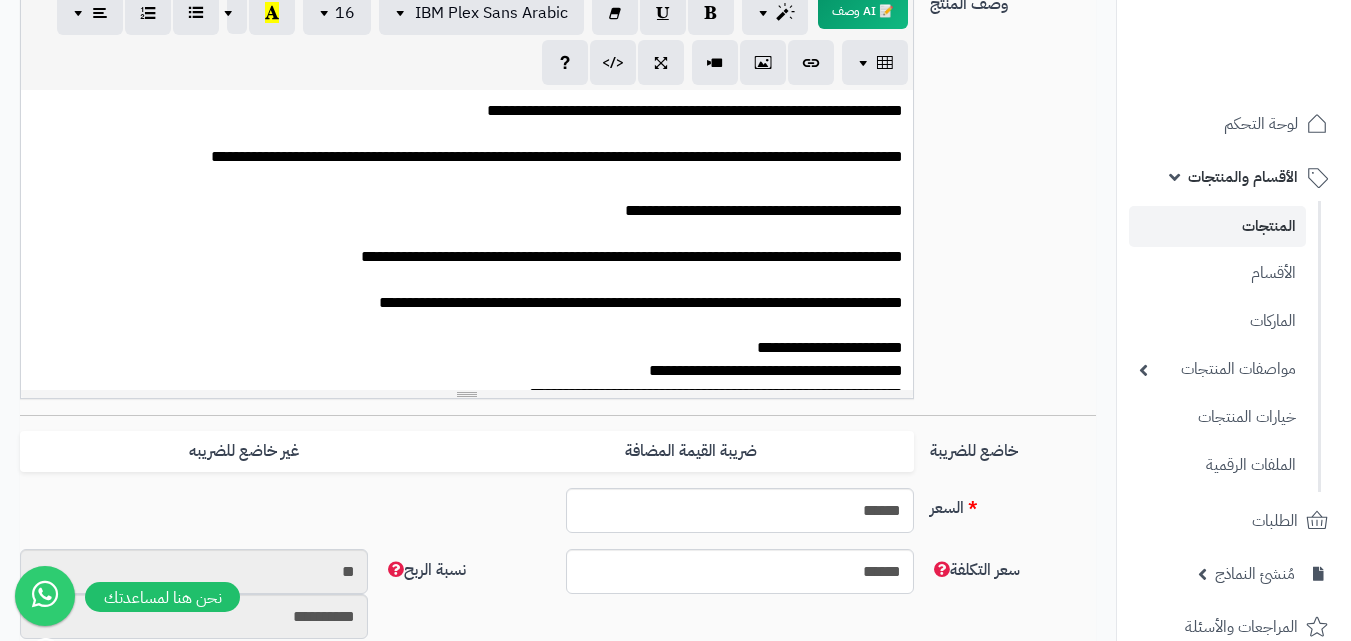 scroll, scrollTop: 460, scrollLeft: 0, axis: vertical 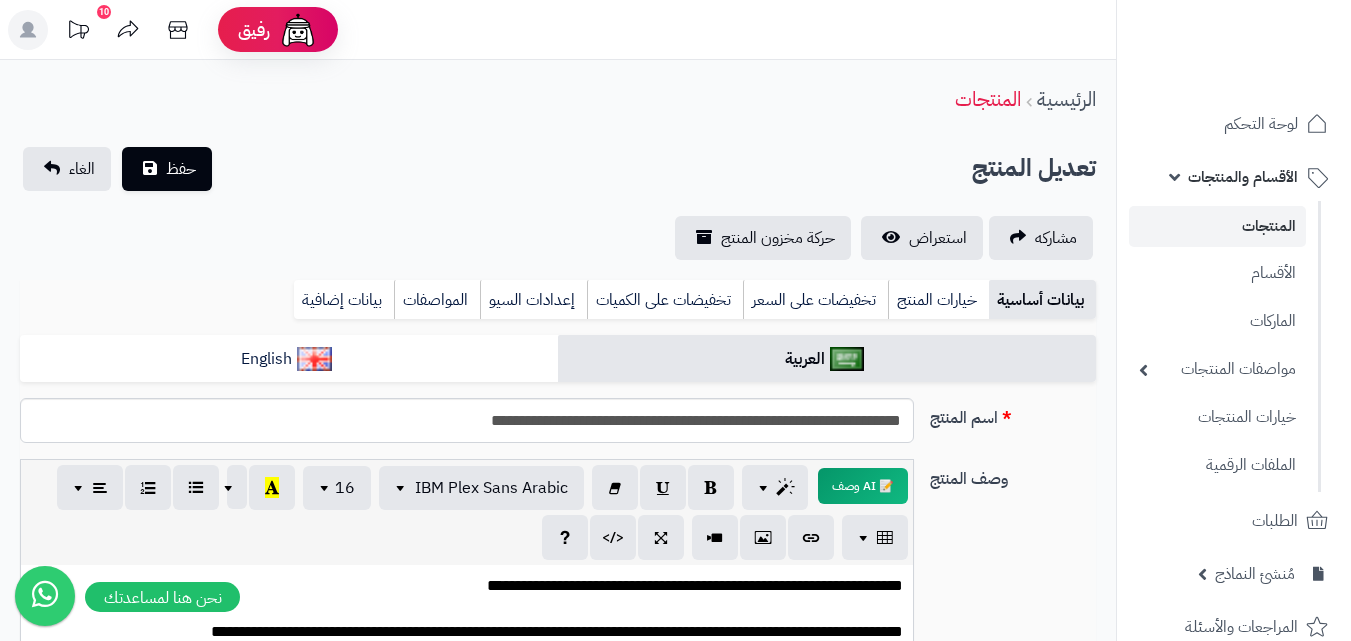 click on "الأقسام والمنتجات" at bounding box center (1243, 177) 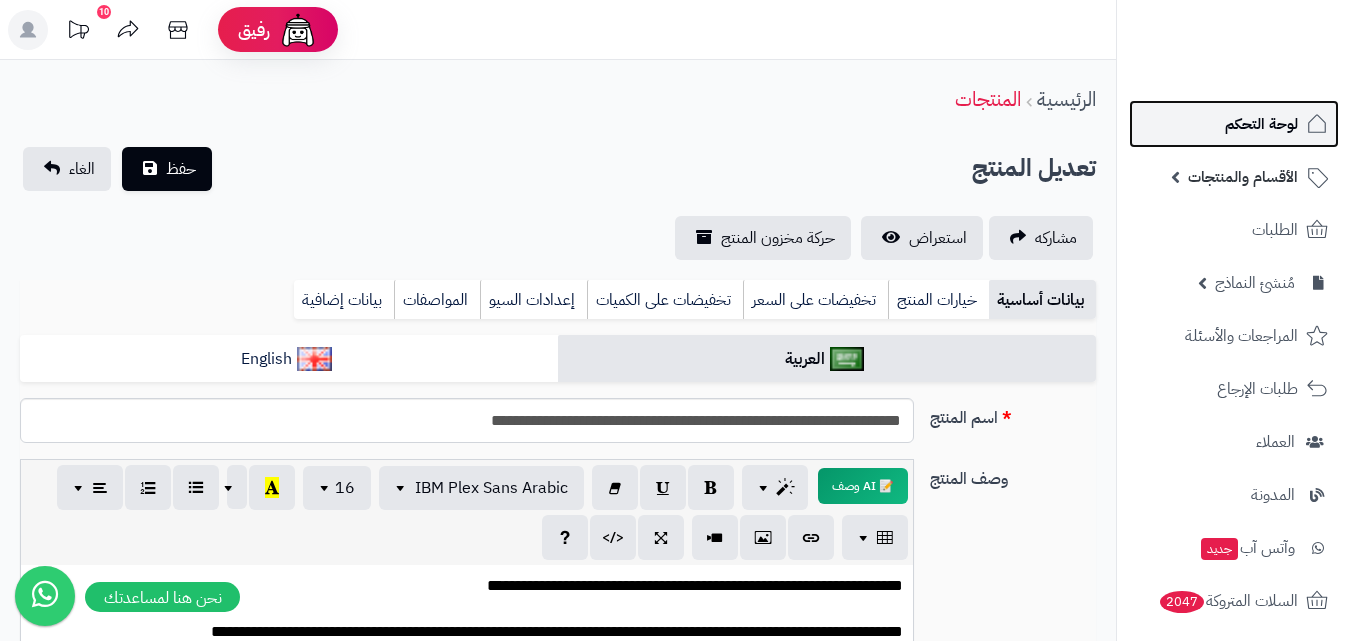 click on "لوحة التحكم" at bounding box center (1234, 124) 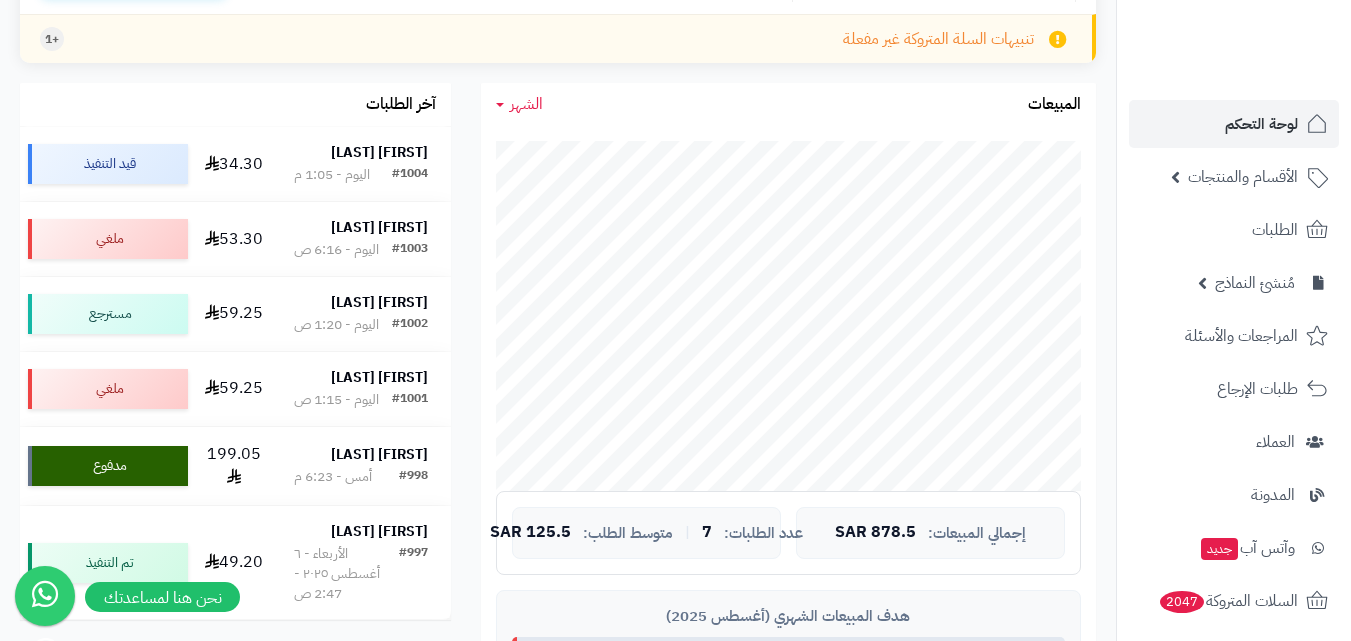 scroll, scrollTop: 500, scrollLeft: 0, axis: vertical 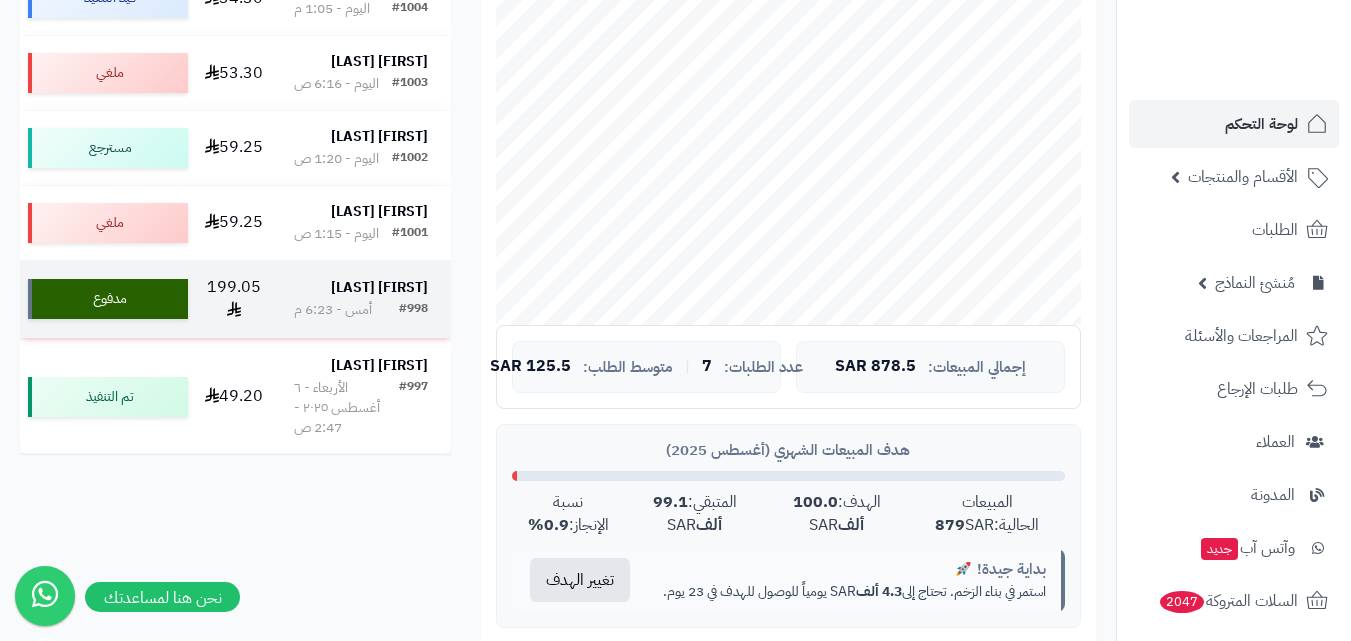 click on "[FIRST] [LAST]" at bounding box center (379, 287) 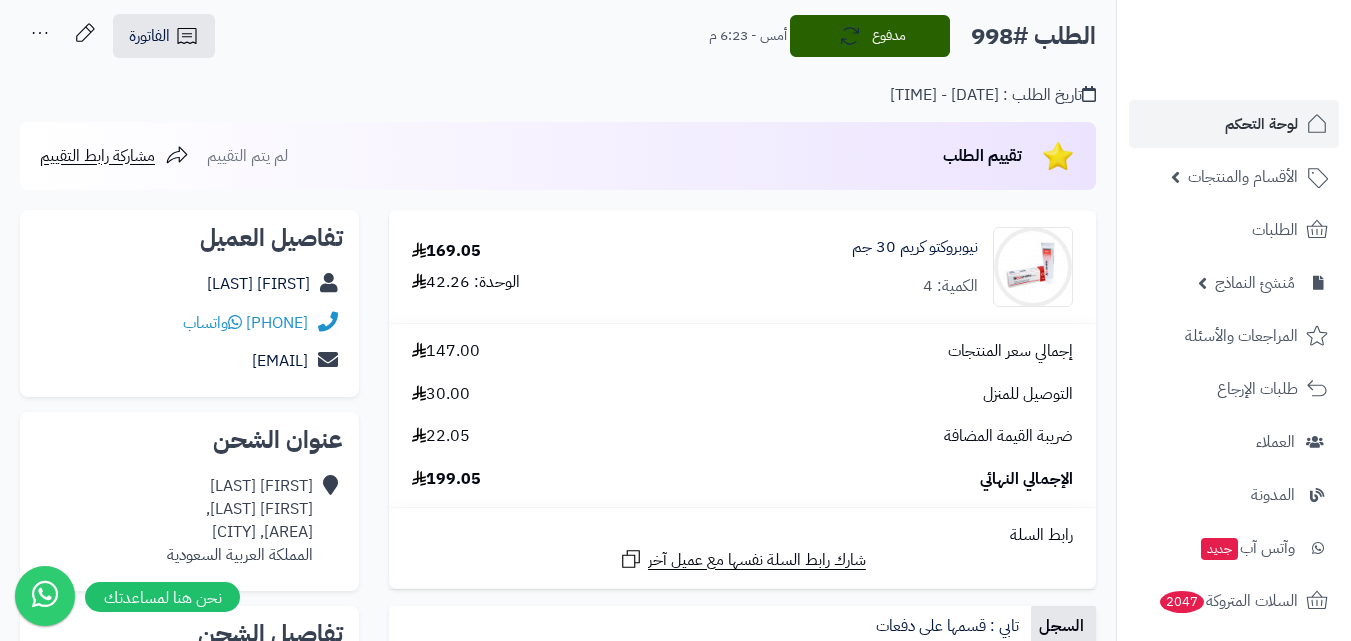 scroll, scrollTop: 0, scrollLeft: 0, axis: both 